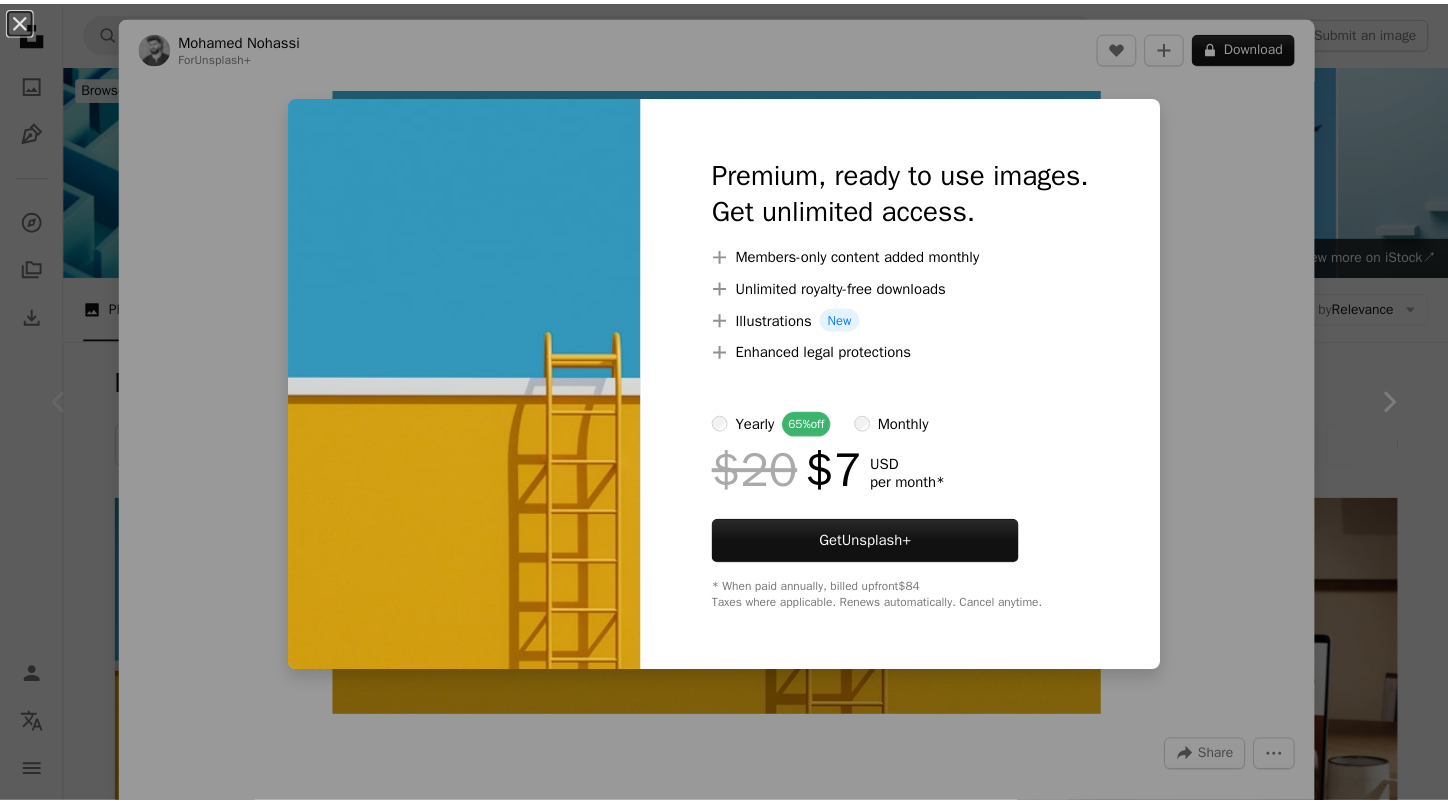 scroll, scrollTop: 329, scrollLeft: 0, axis: vertical 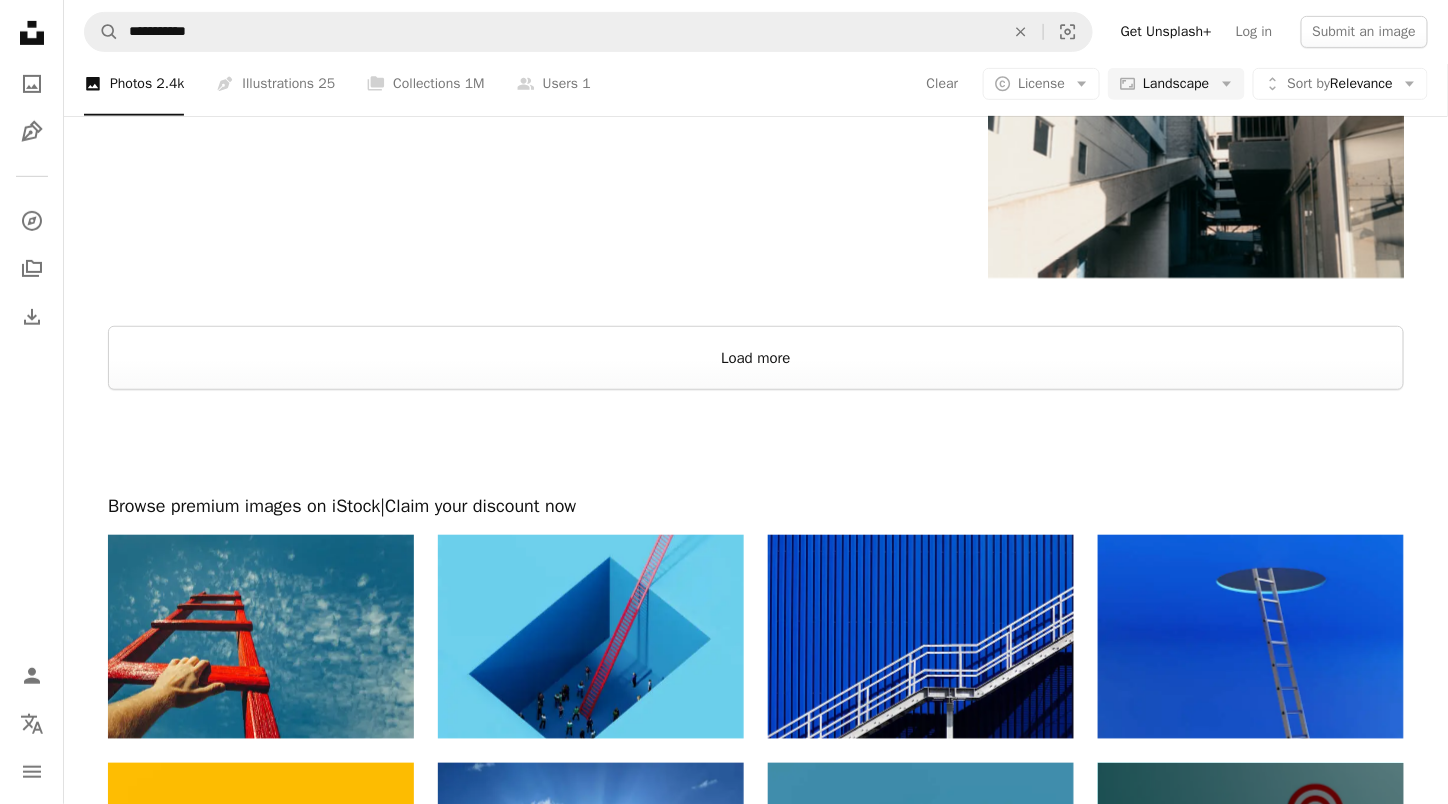 click on "Load more" at bounding box center [756, 358] 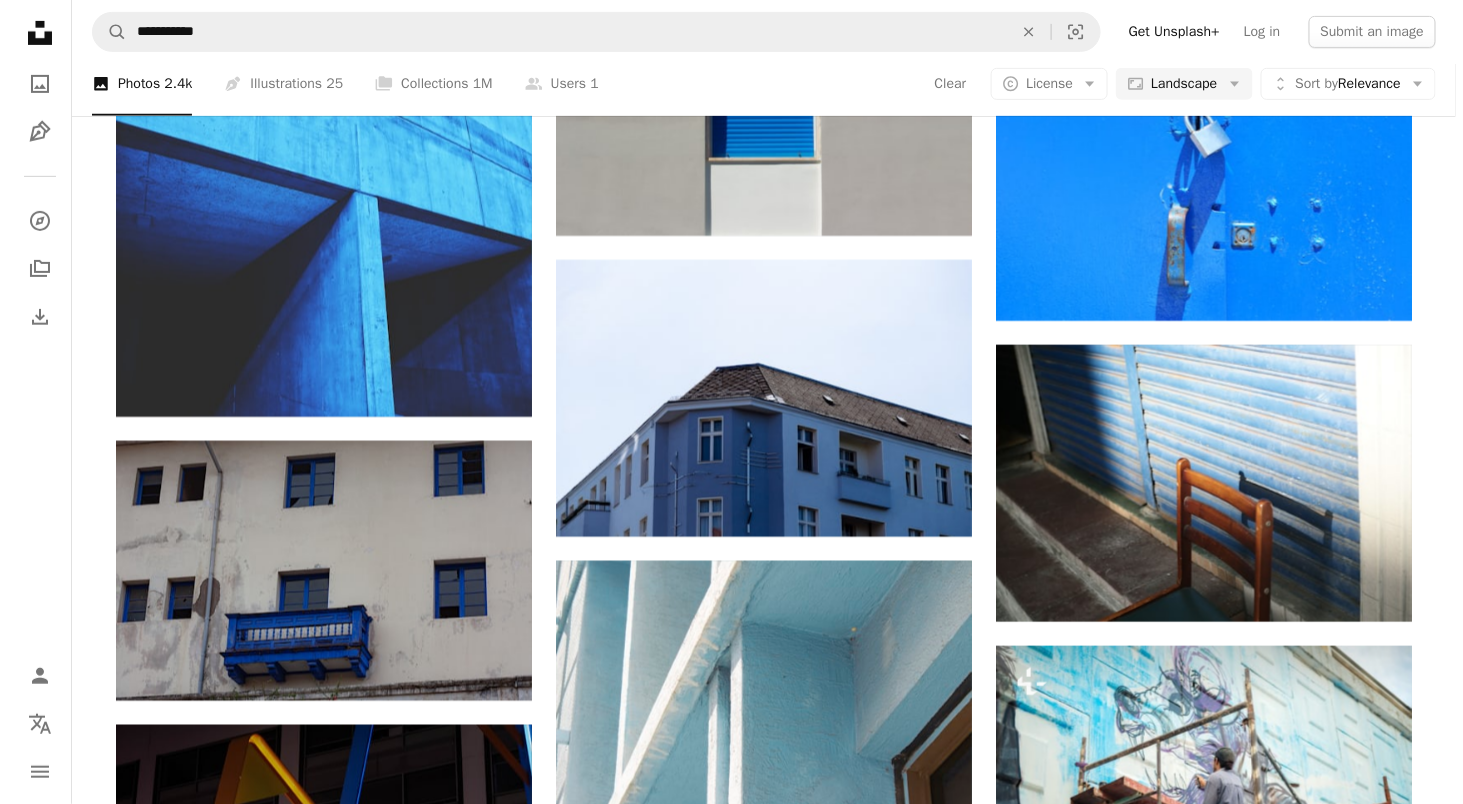 scroll, scrollTop: 11986, scrollLeft: 0, axis: vertical 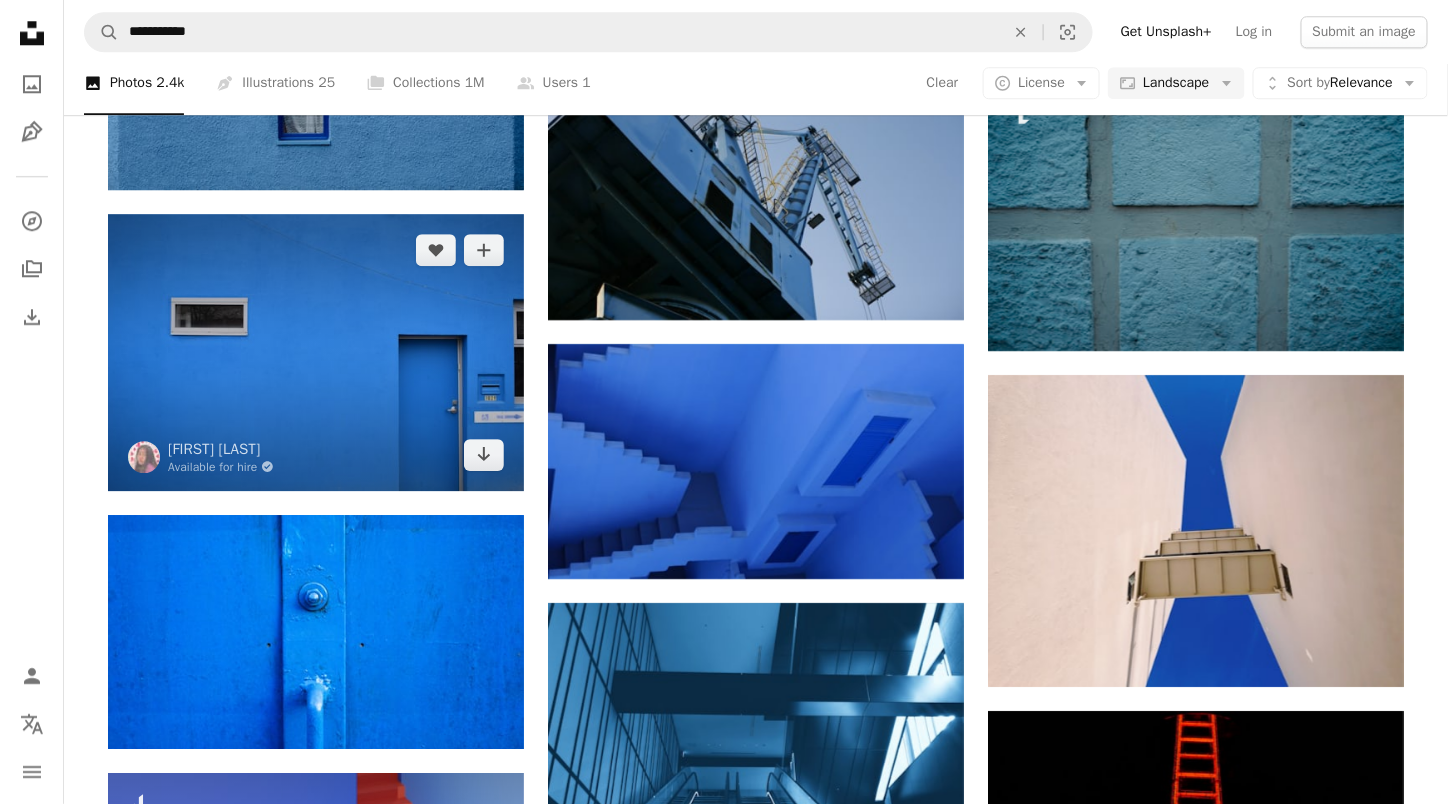 click at bounding box center [316, 352] 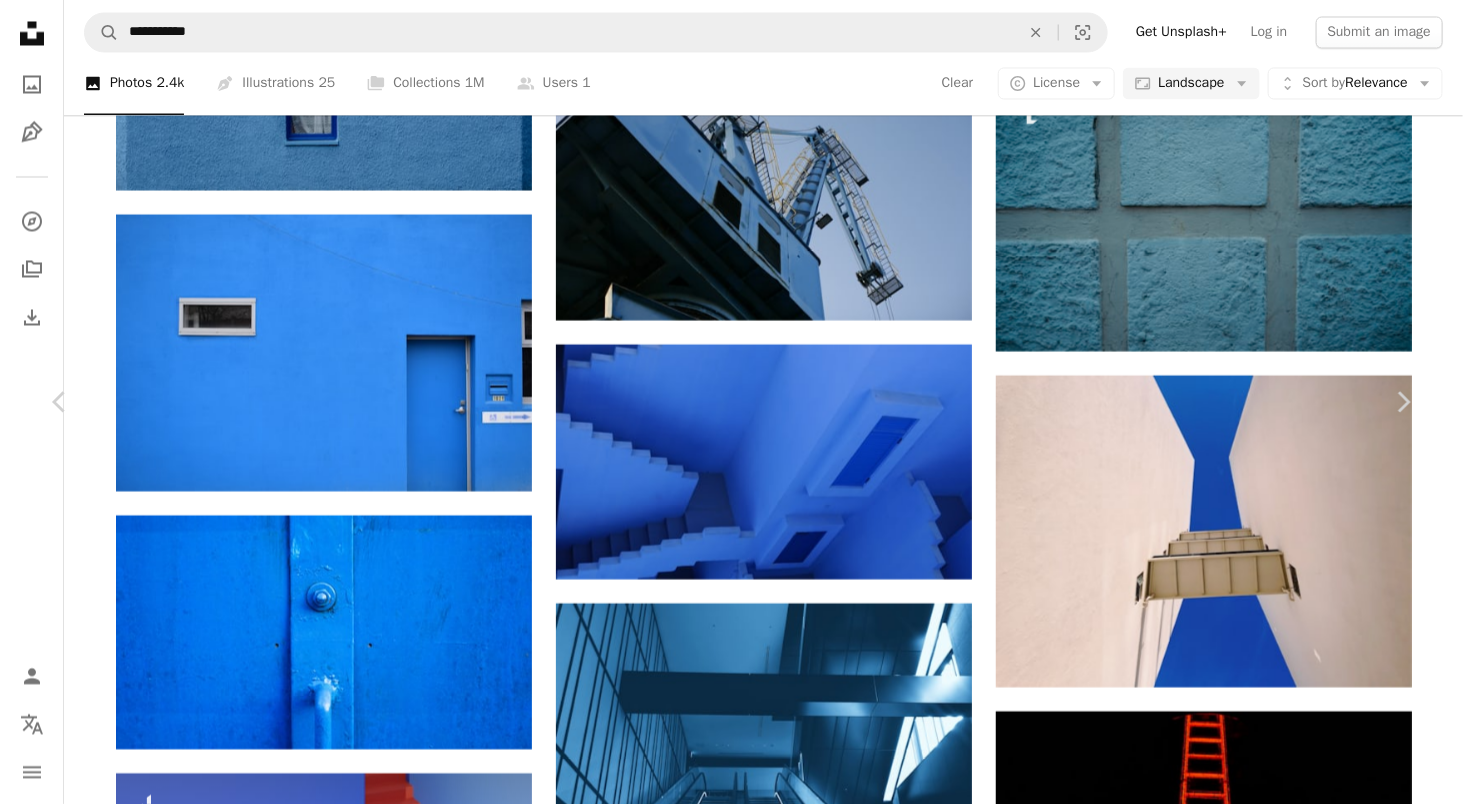 scroll, scrollTop: 0, scrollLeft: 0, axis: both 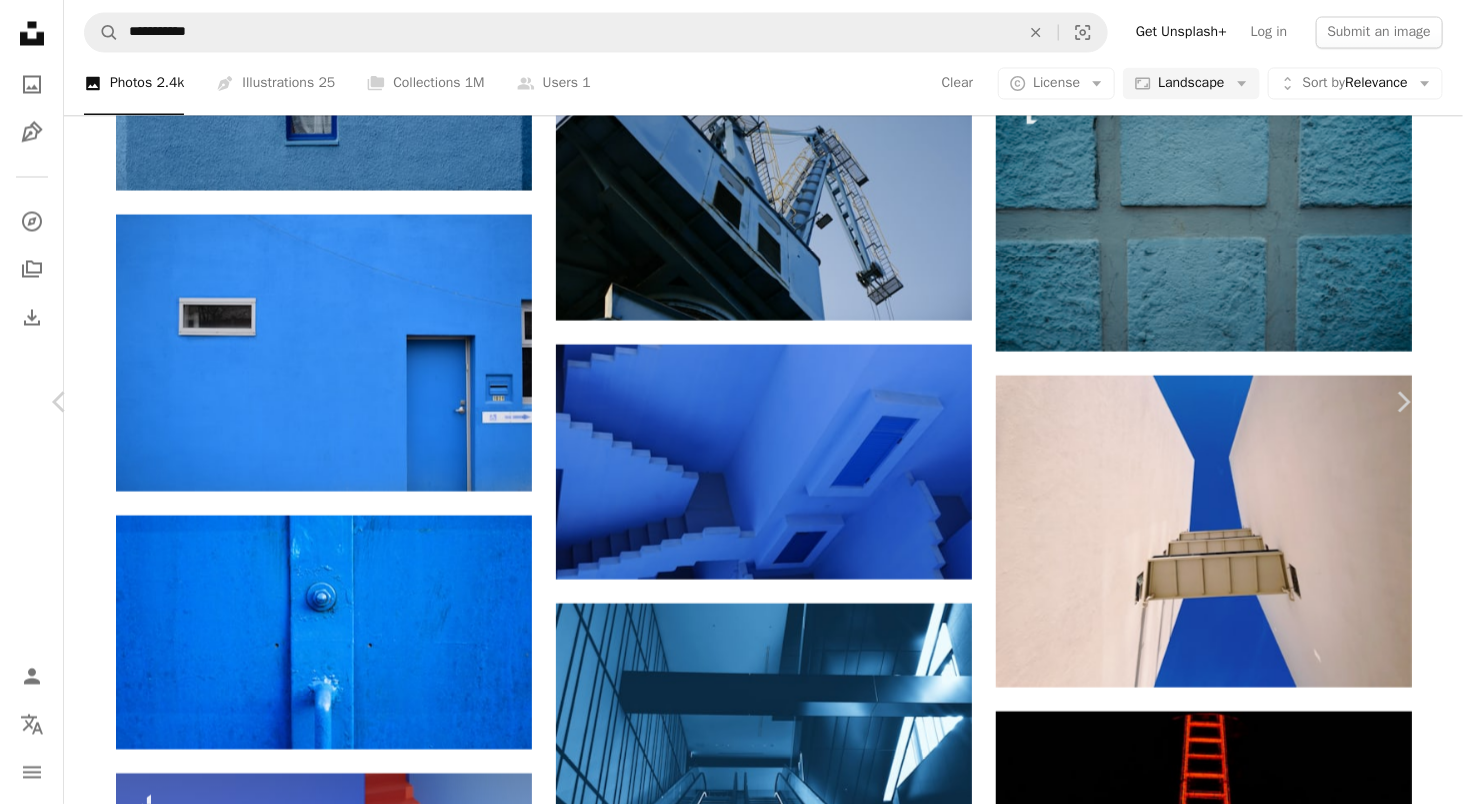 click on "[FIRST] [LAST]" at bounding box center (233, 5889) 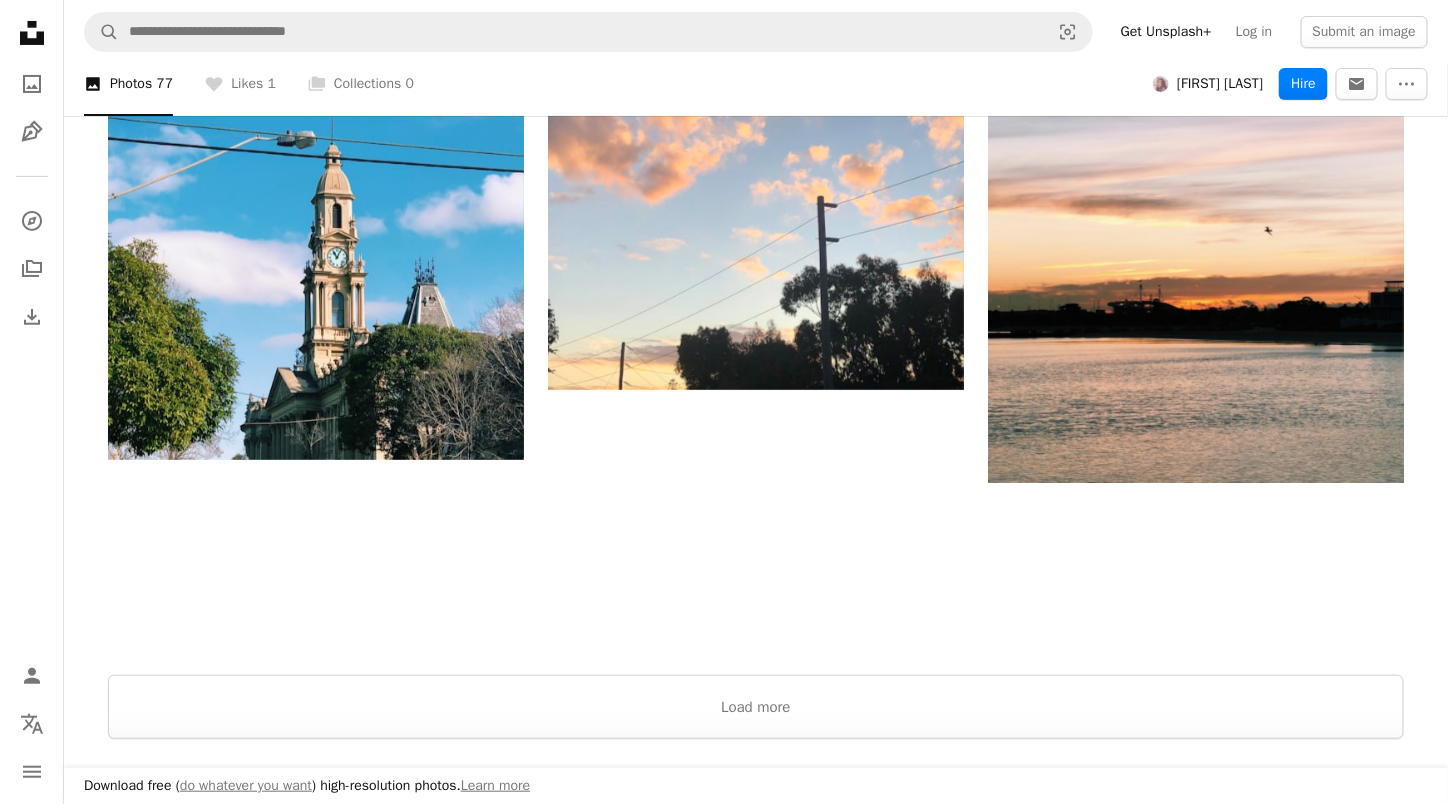 scroll, scrollTop: 2669, scrollLeft: 0, axis: vertical 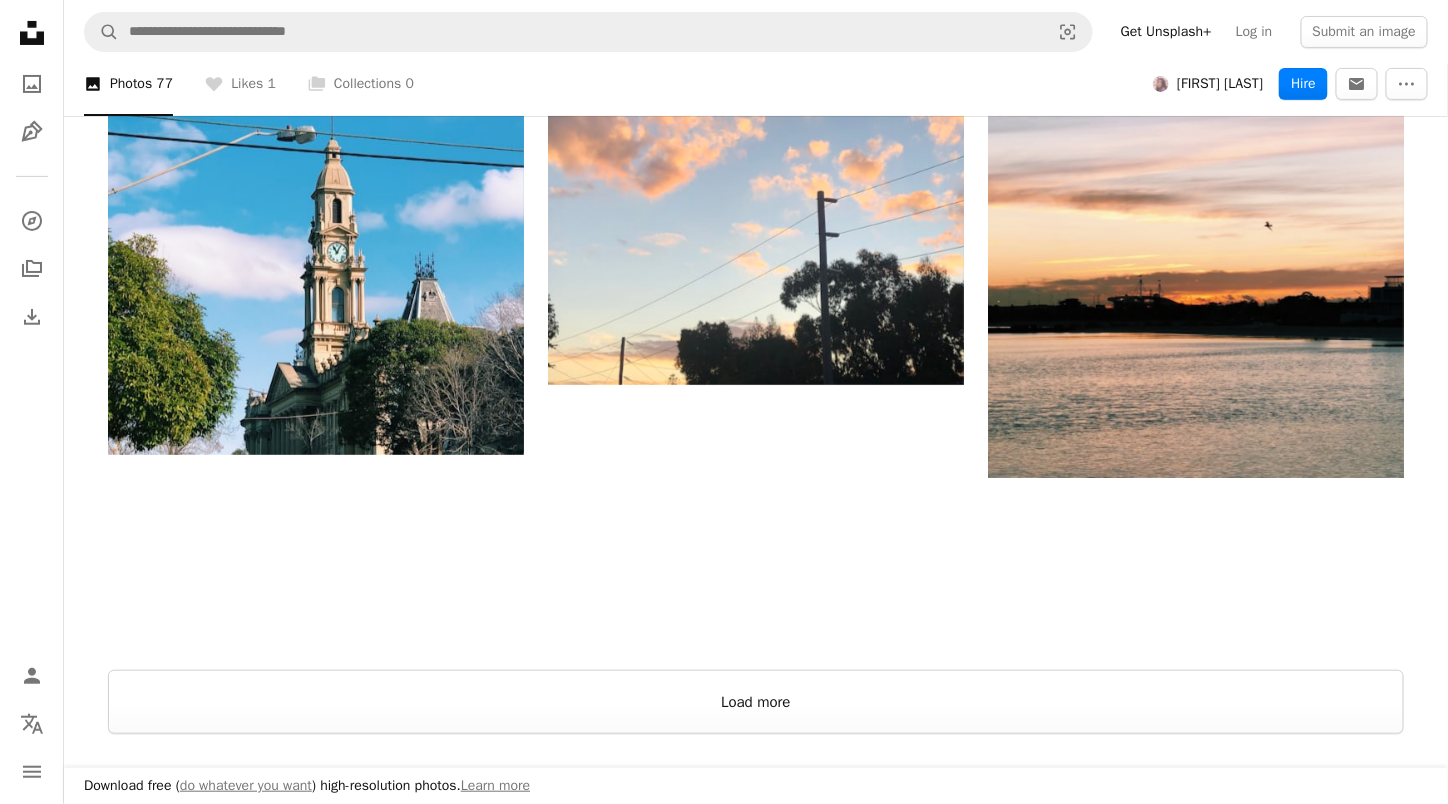 click on "Load more" at bounding box center (756, 702) 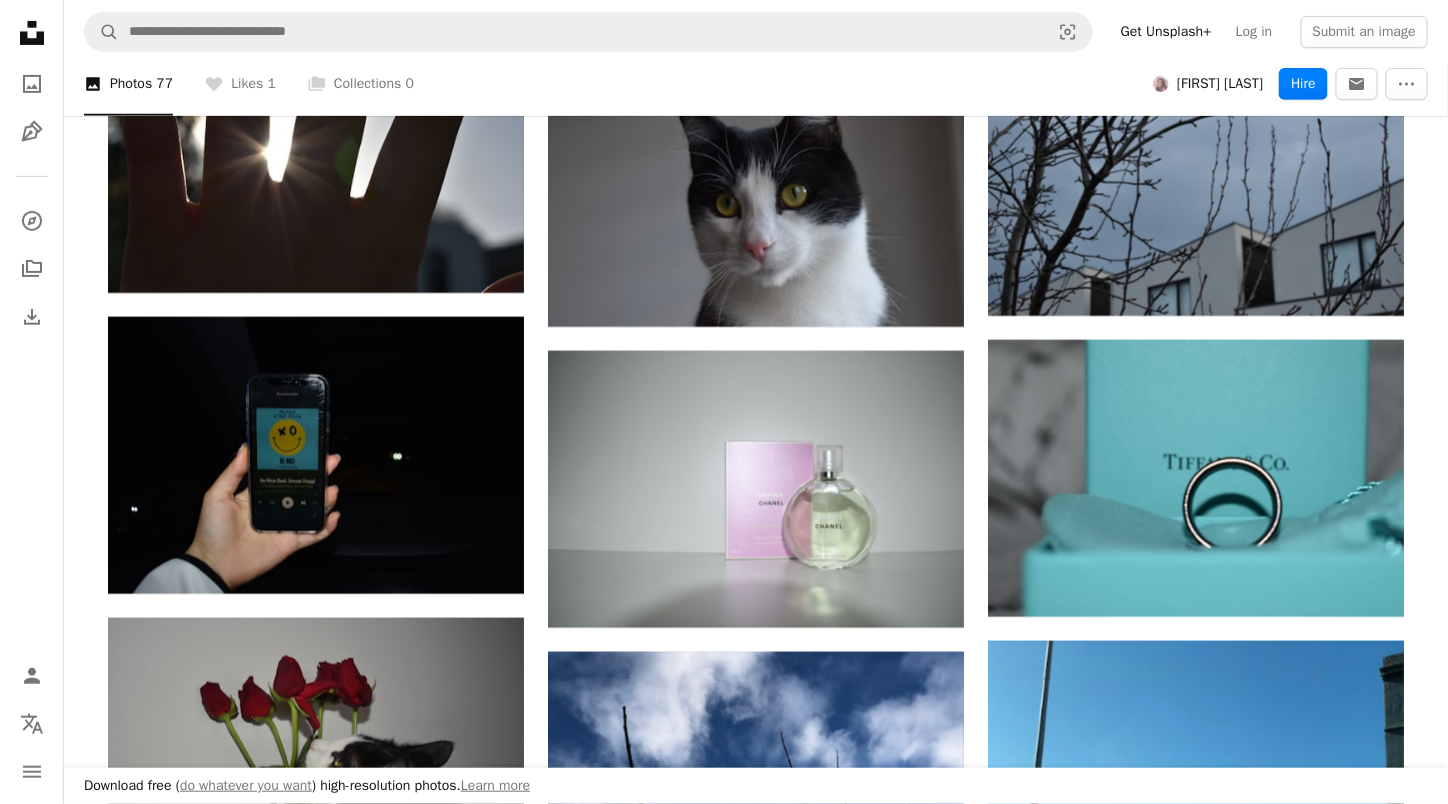 scroll, scrollTop: 7575, scrollLeft: 0, axis: vertical 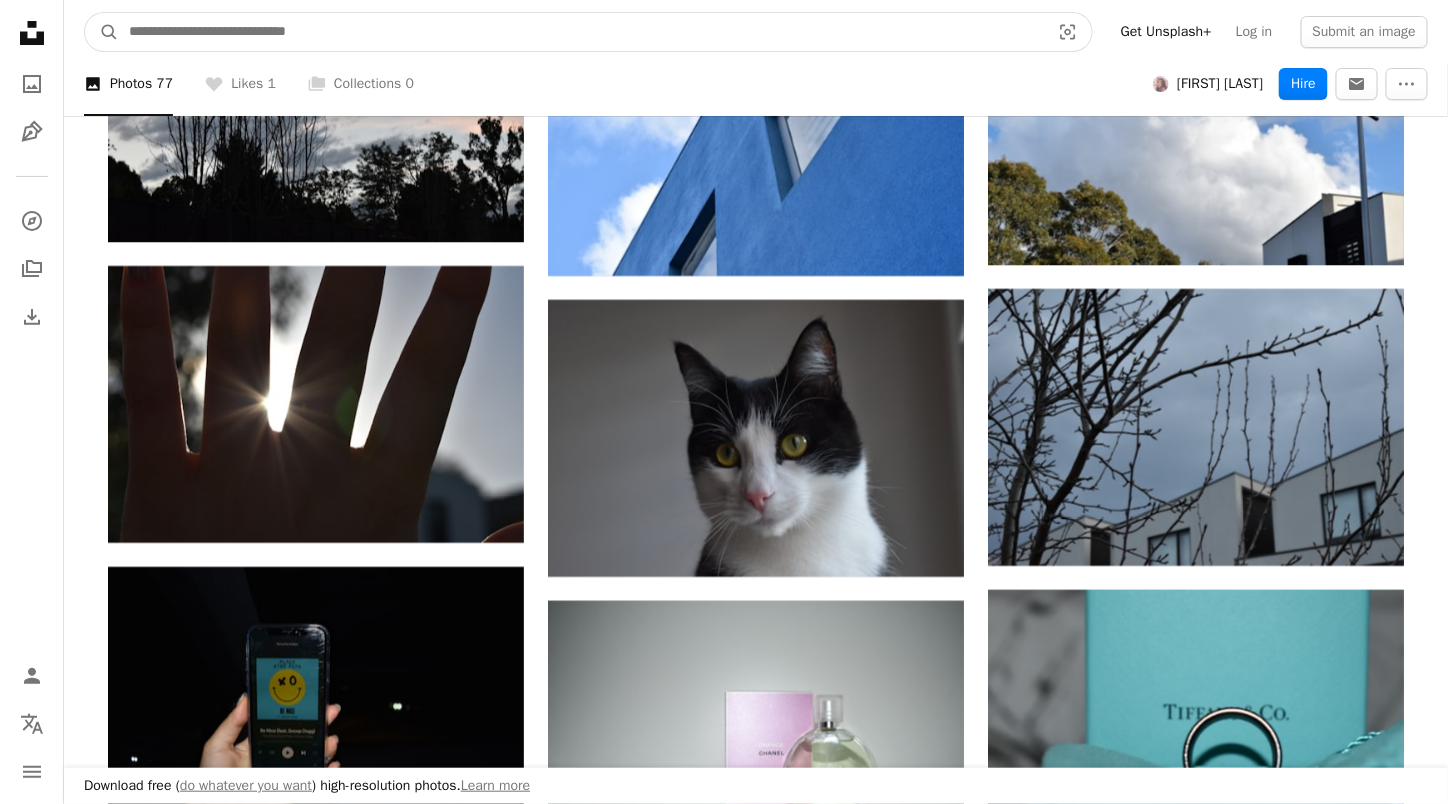 click at bounding box center [581, 32] 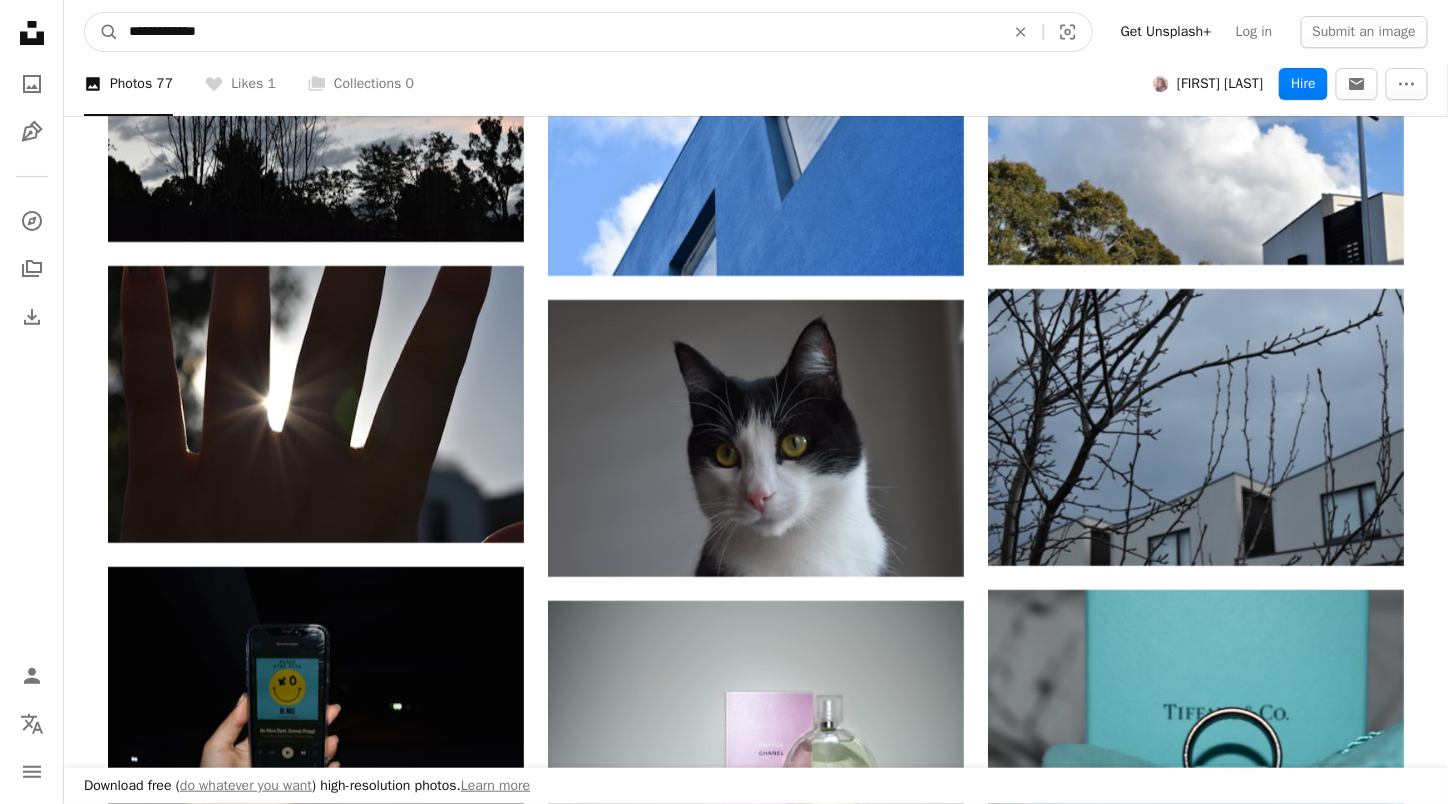 type on "**********" 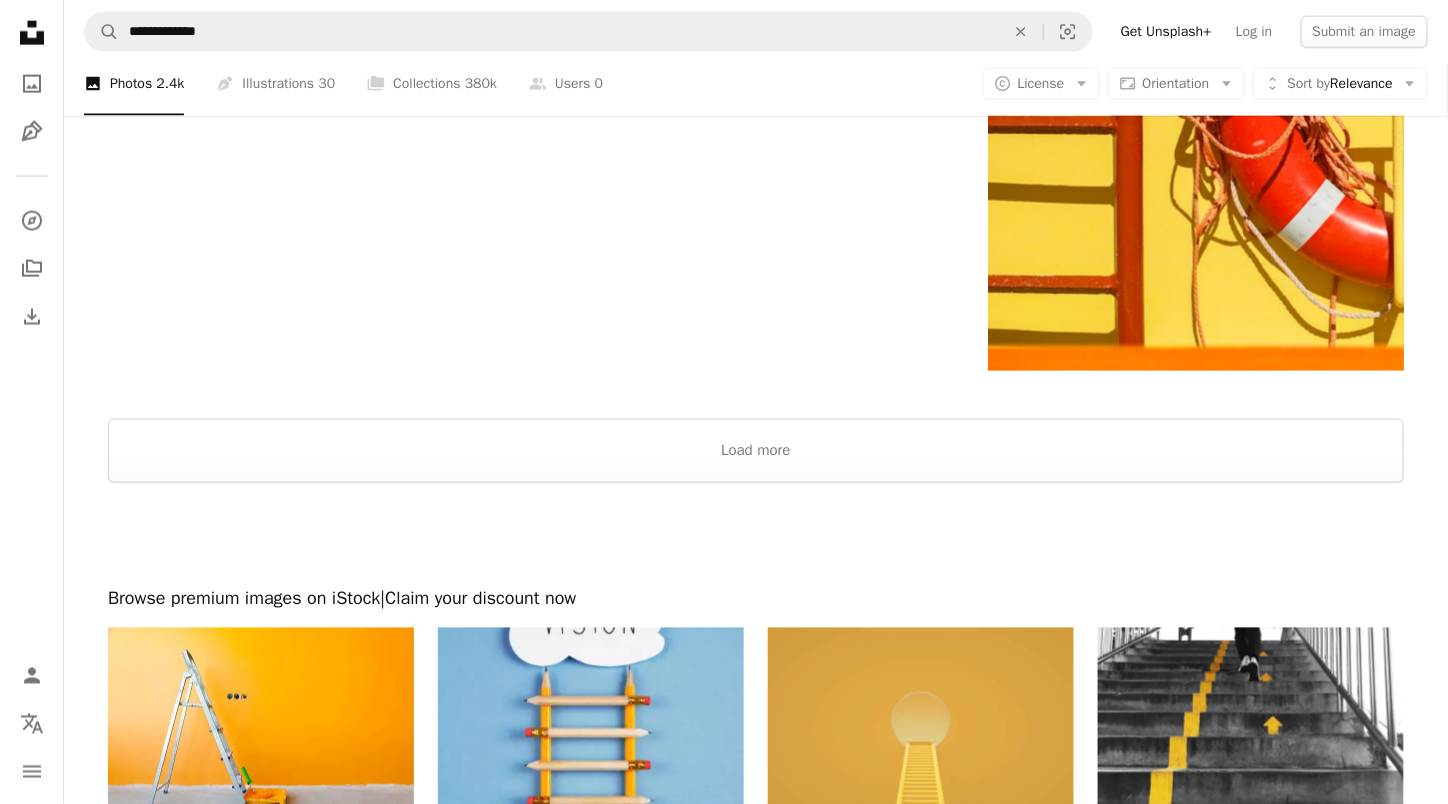 scroll, scrollTop: 3445, scrollLeft: 0, axis: vertical 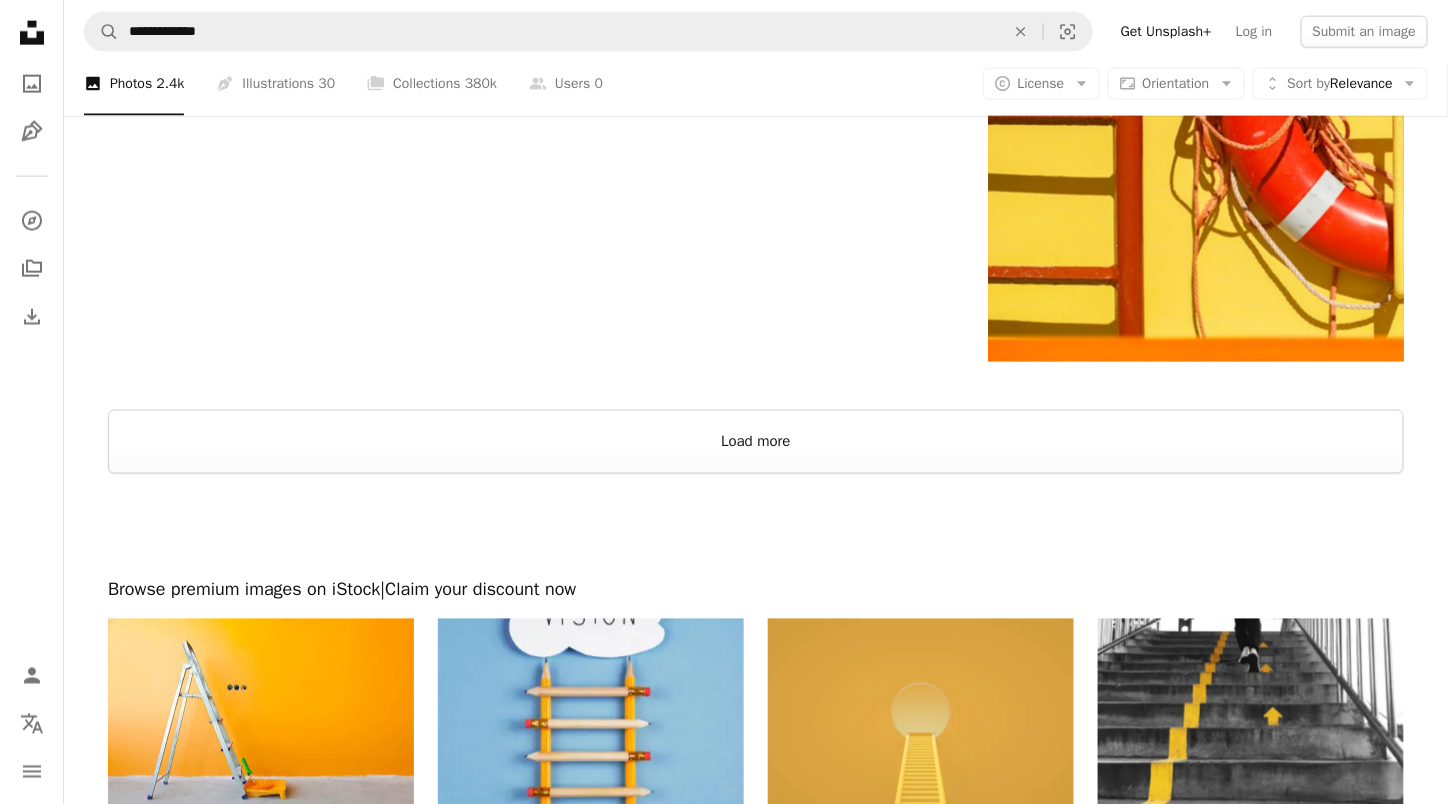 click on "Load more" at bounding box center [756, 442] 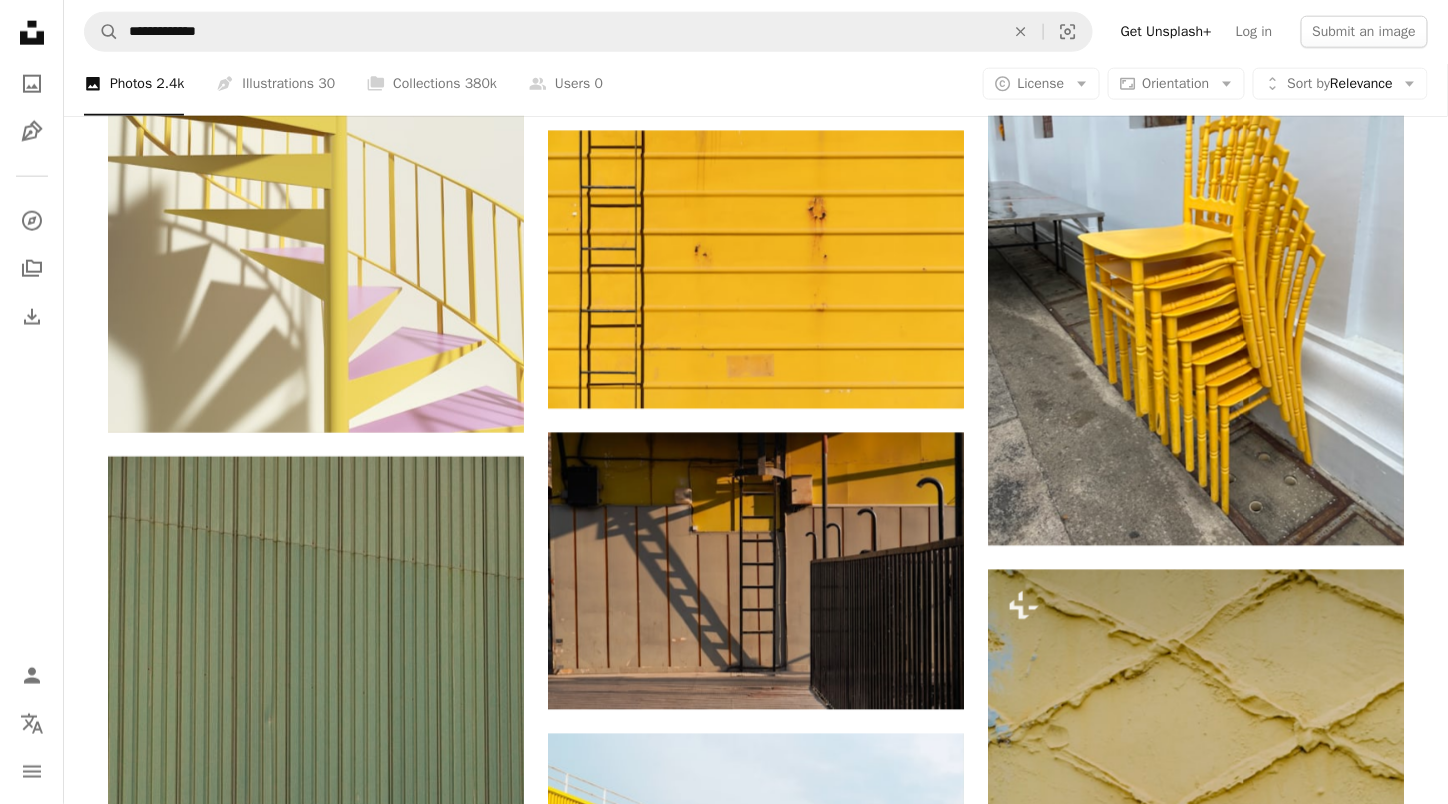scroll, scrollTop: 5902, scrollLeft: 0, axis: vertical 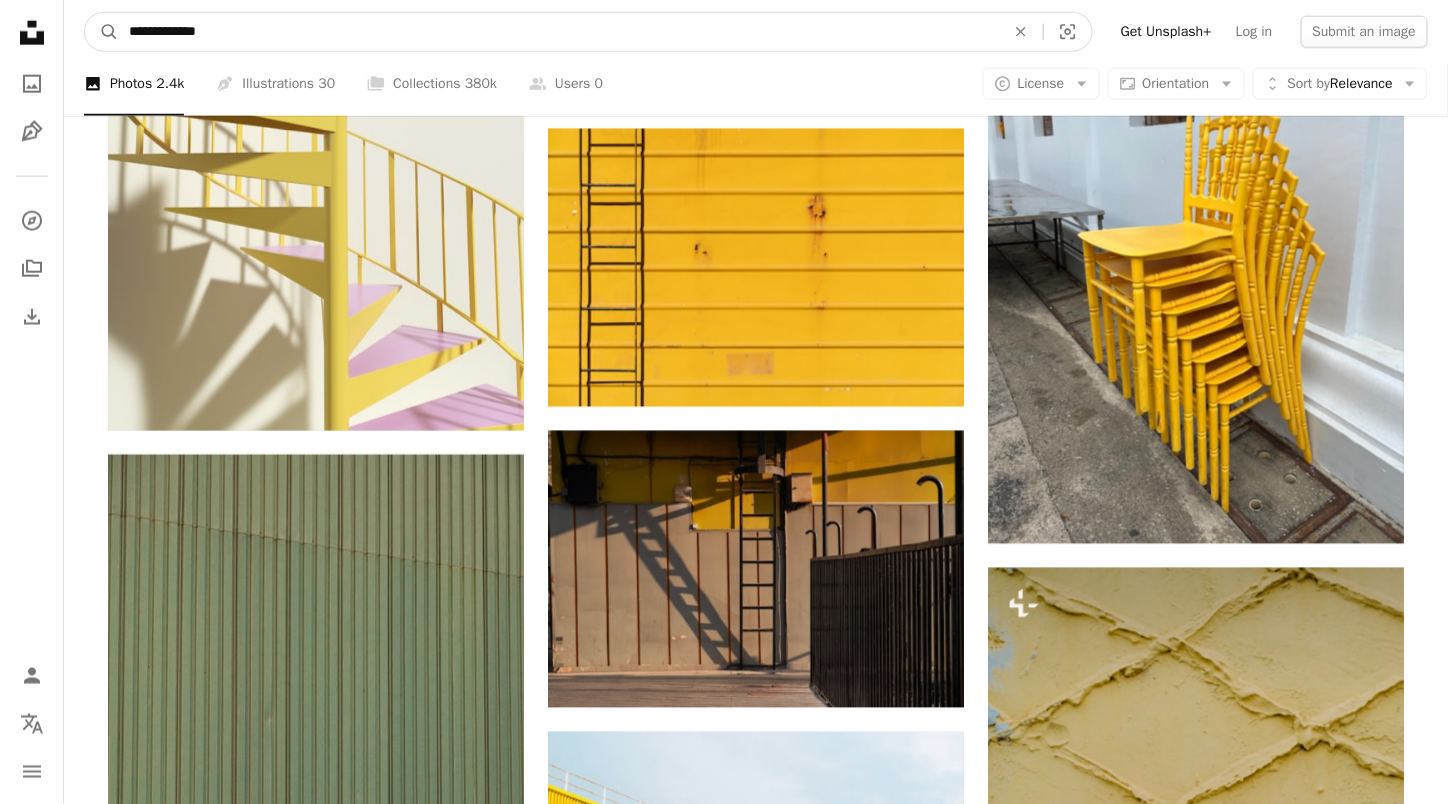 click on "**********" at bounding box center (559, 32) 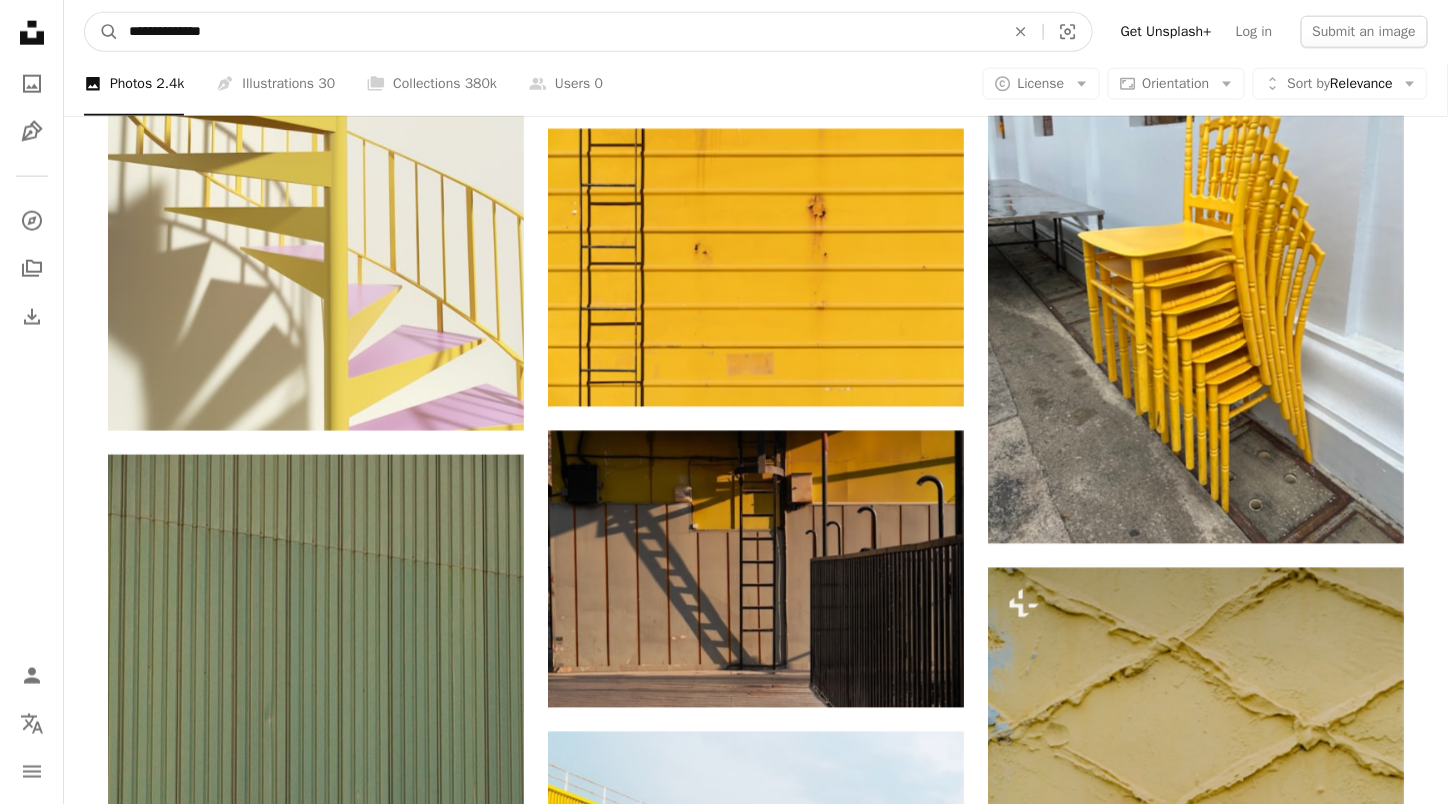 type on "**********" 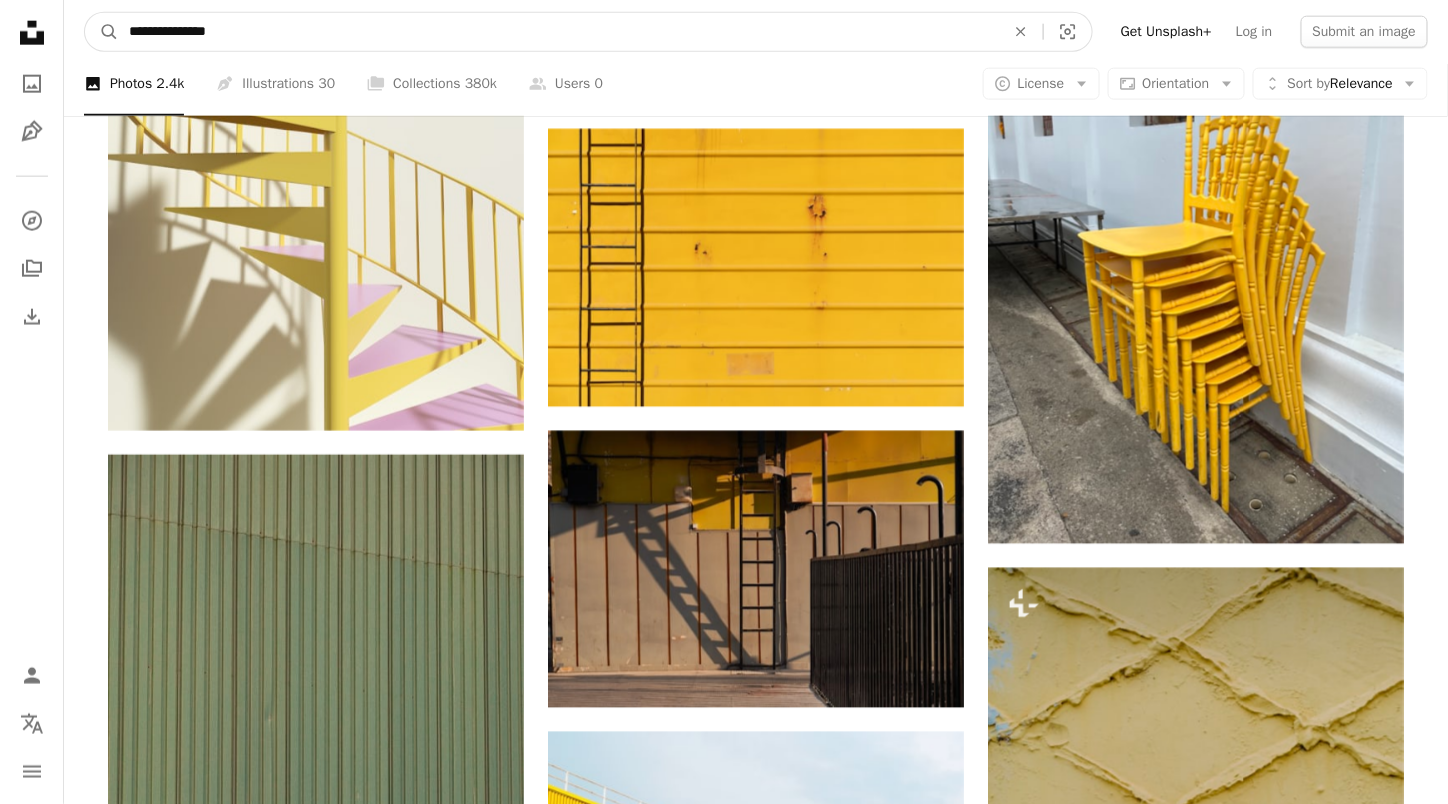 click on "A magnifying glass" at bounding box center [102, 32] 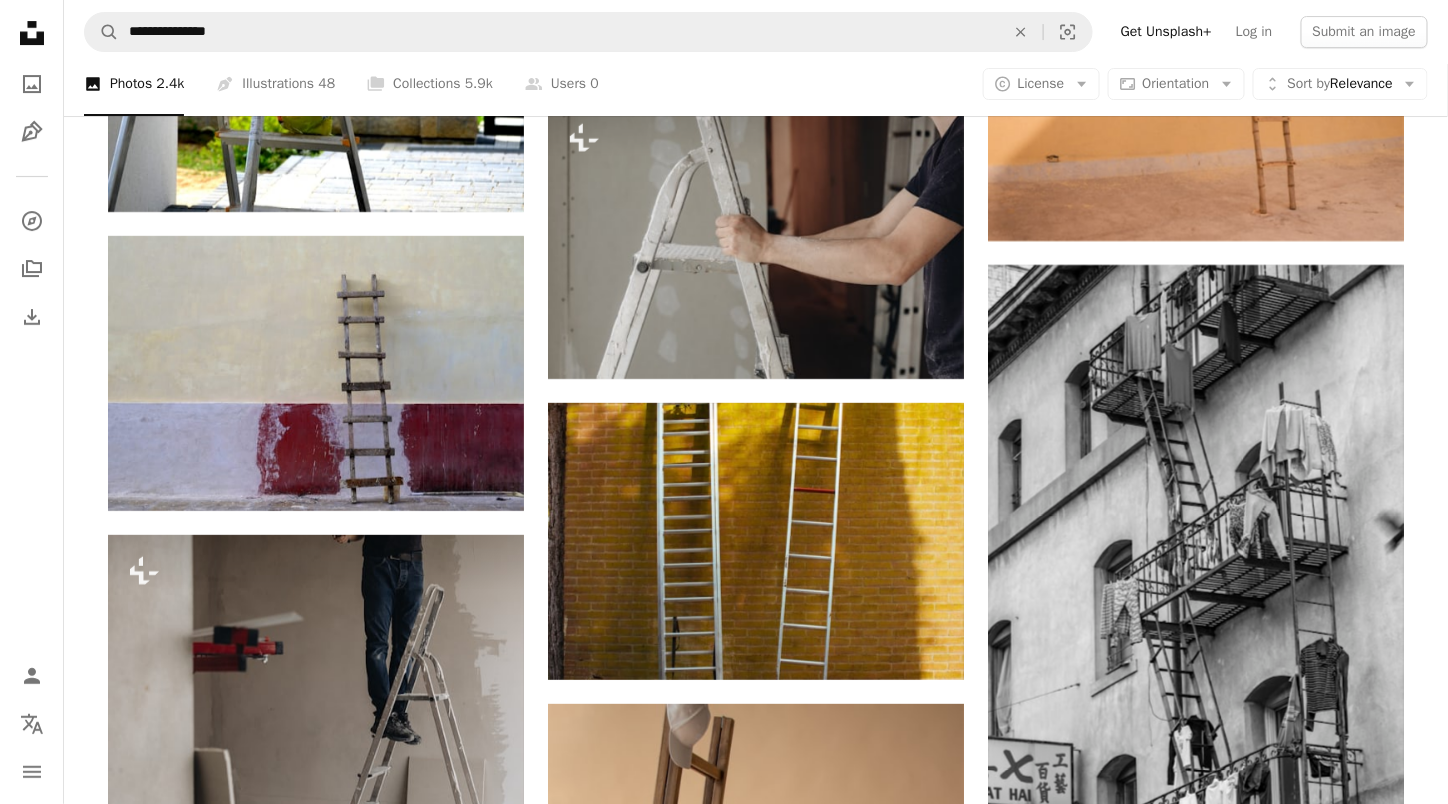 scroll, scrollTop: 2334, scrollLeft: 0, axis: vertical 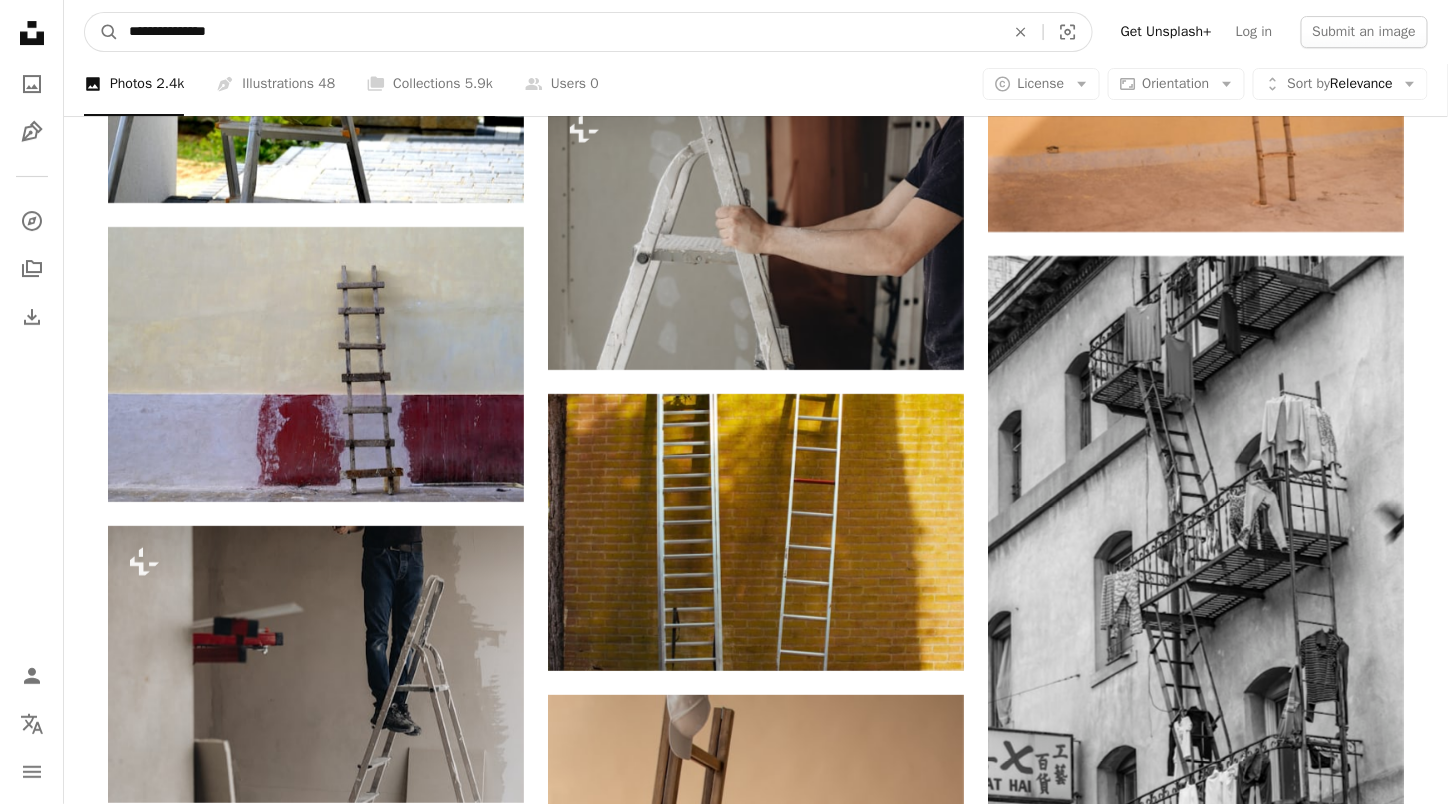 click on "**********" at bounding box center (559, 32) 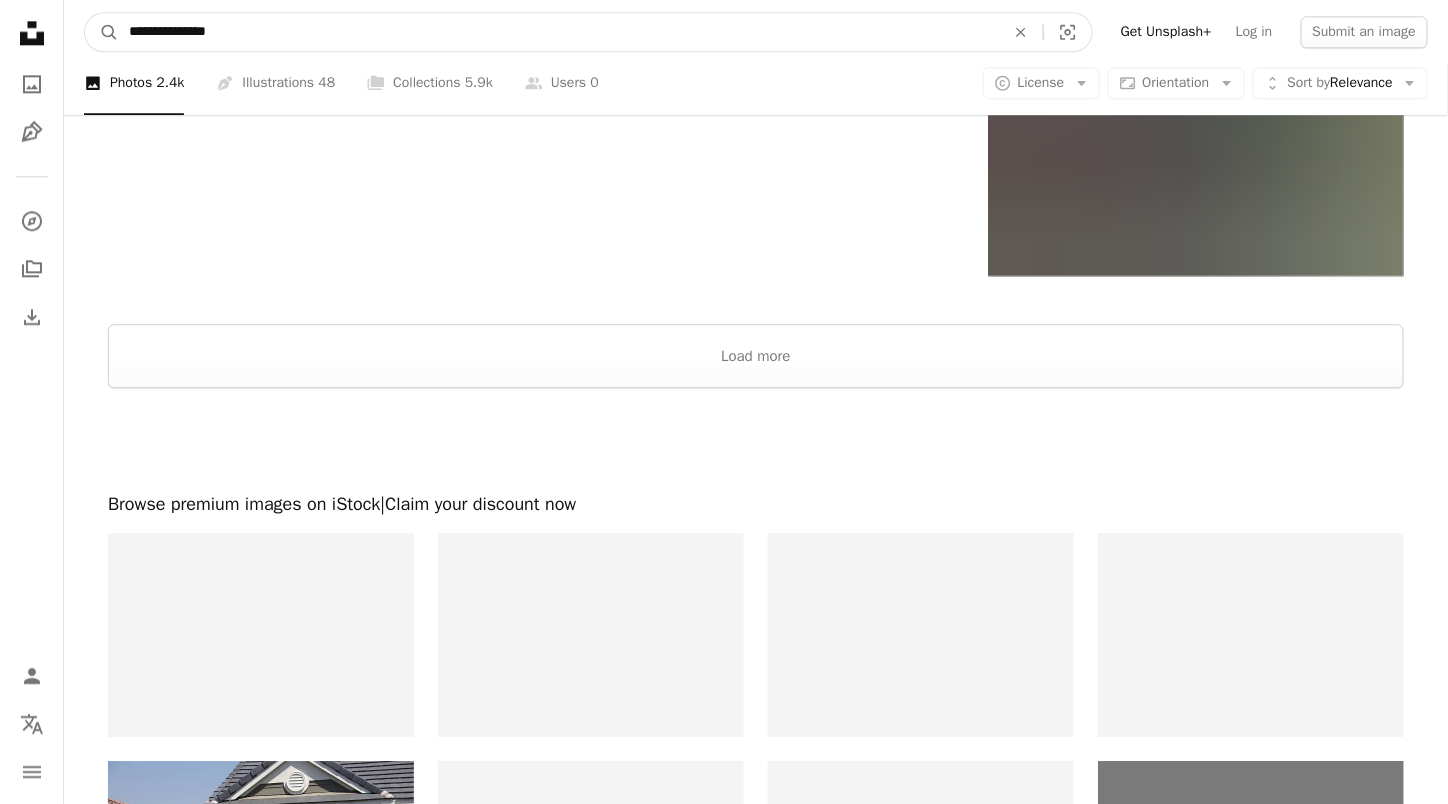 scroll, scrollTop: 4306, scrollLeft: 0, axis: vertical 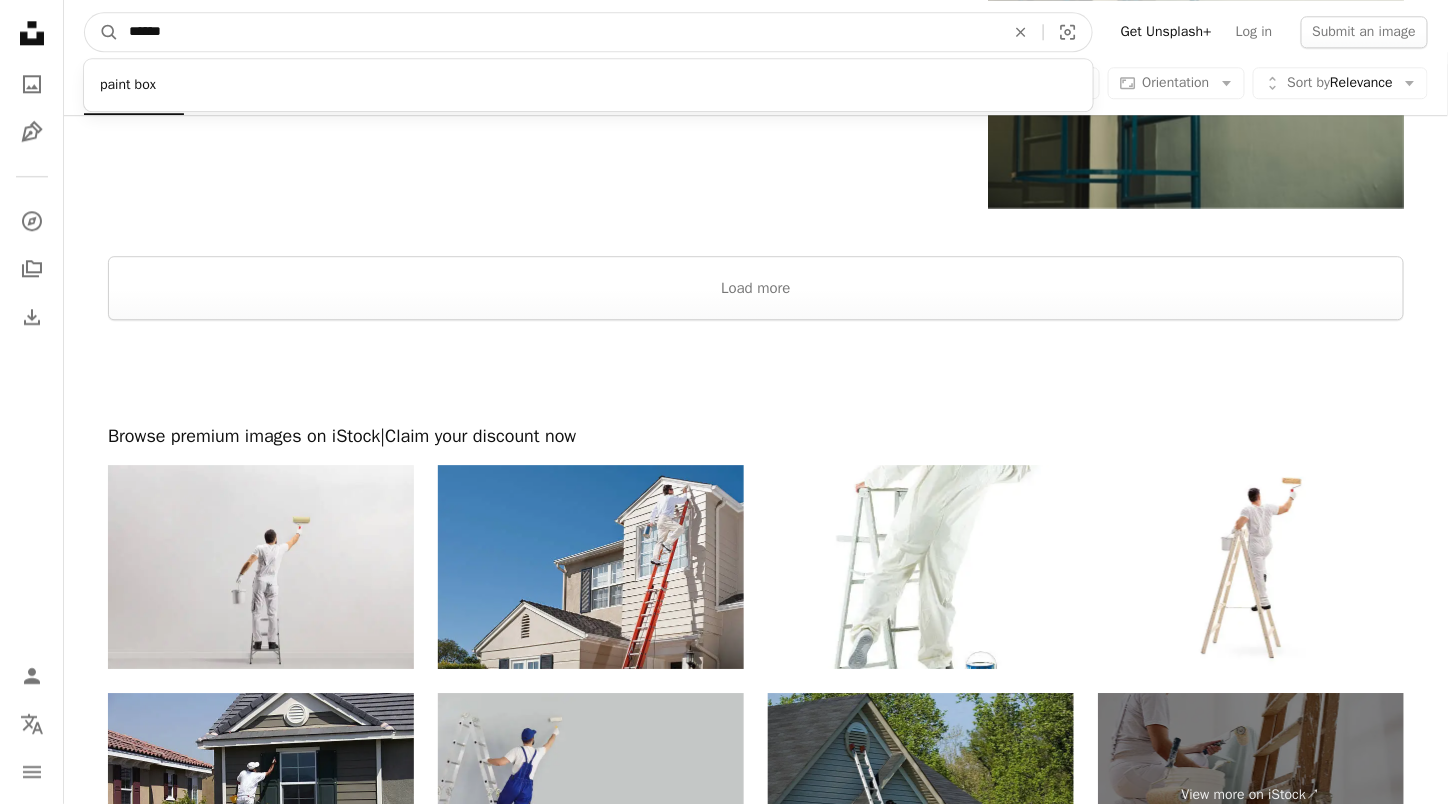 type on "*******" 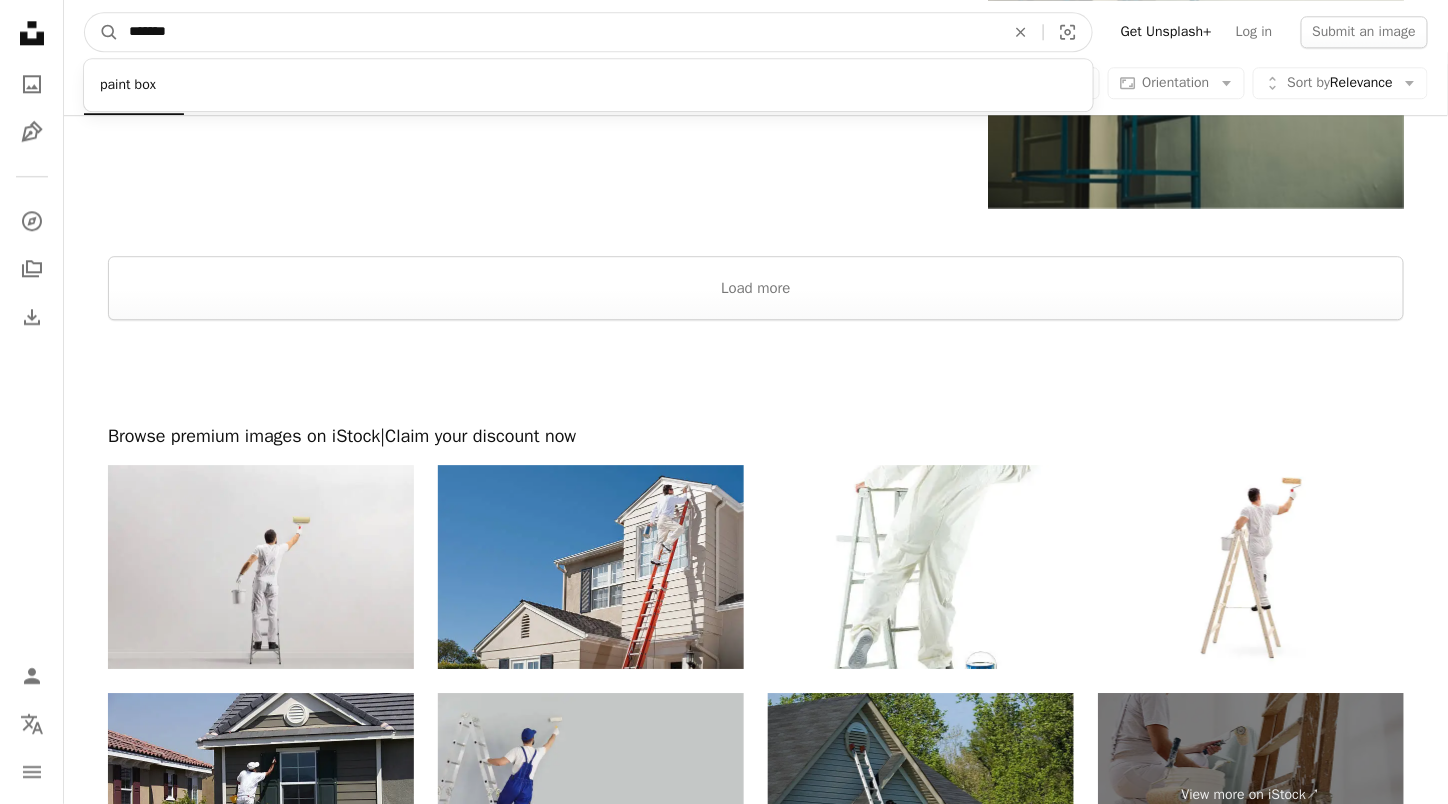 click on "A magnifying glass" at bounding box center (102, 32) 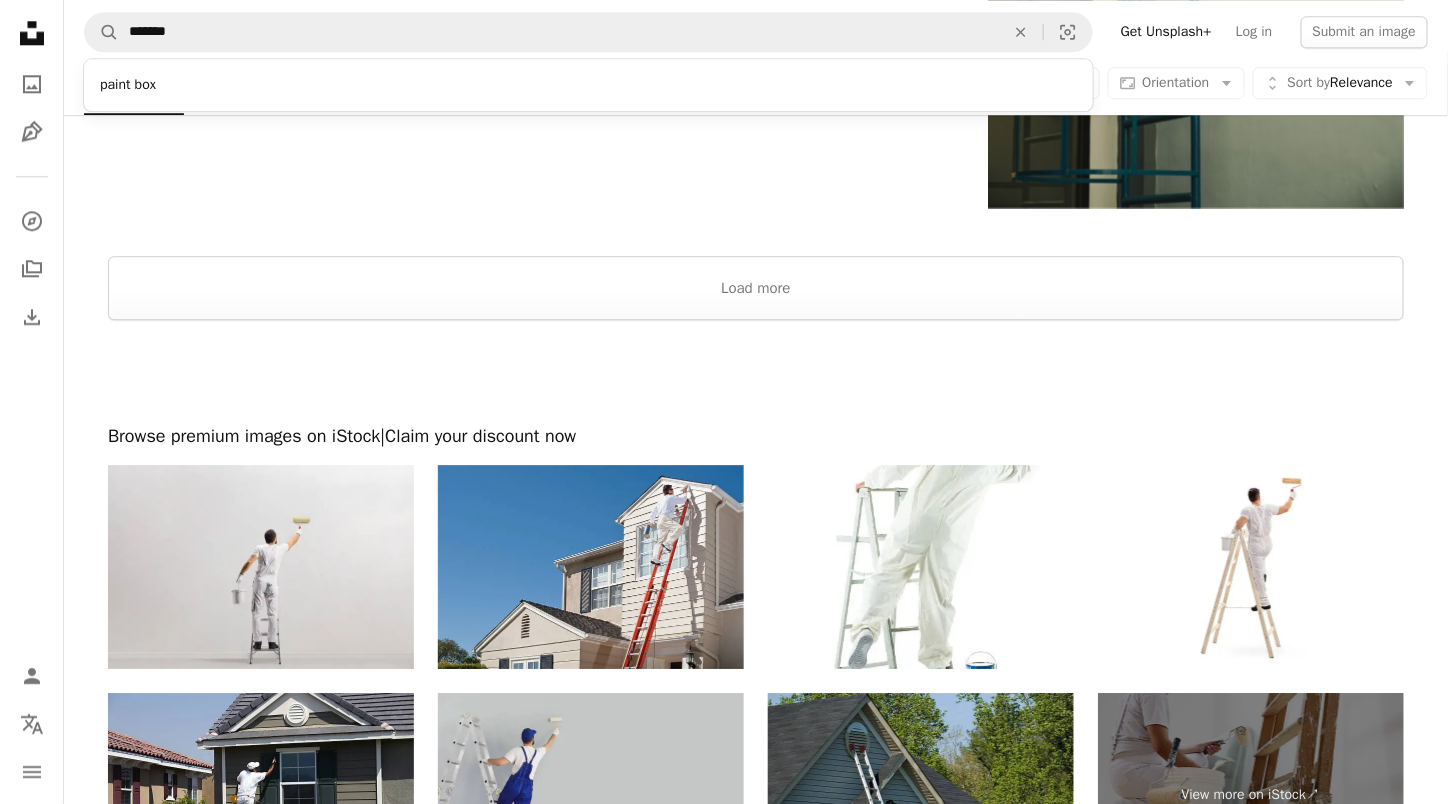 scroll, scrollTop: 0, scrollLeft: 0, axis: both 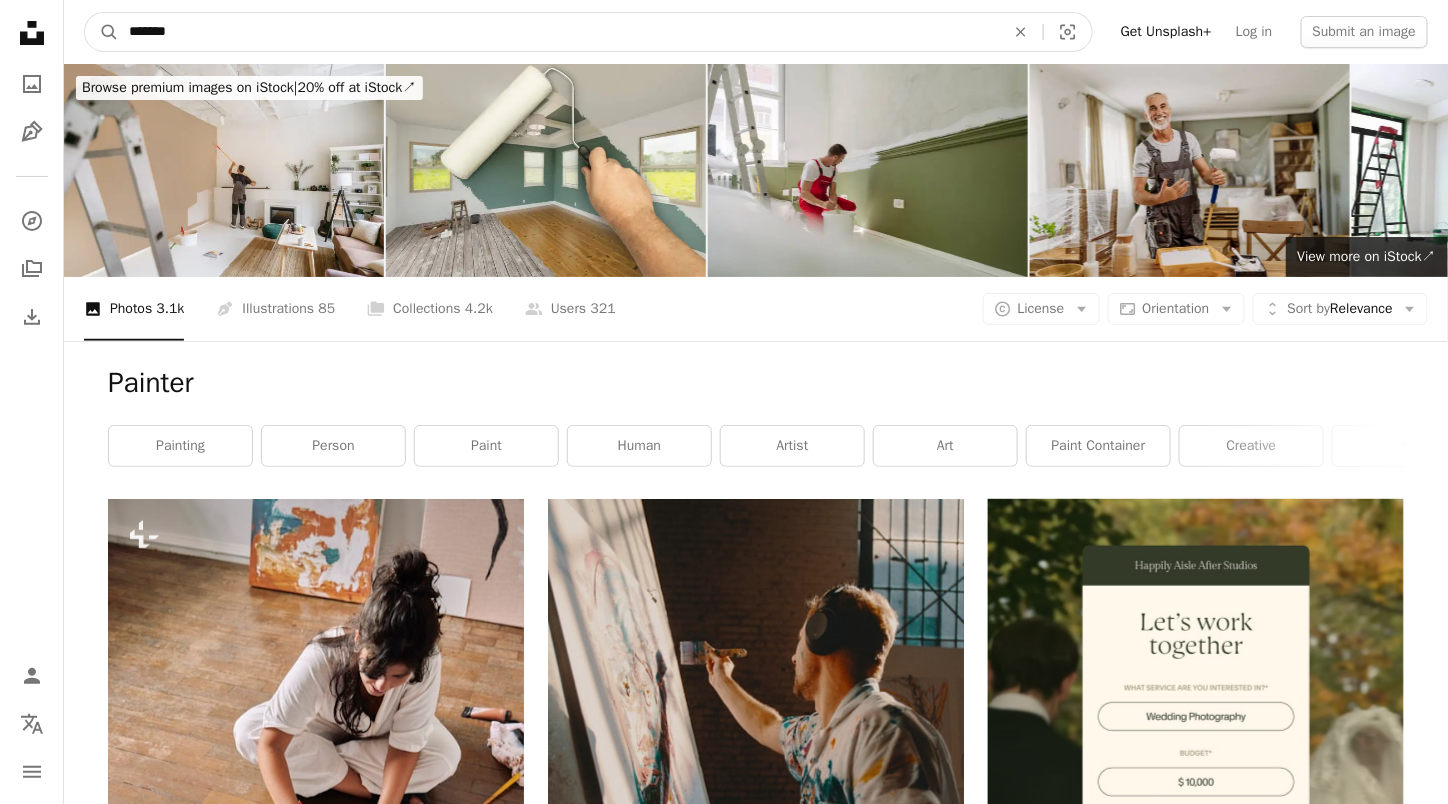 click on "*******" at bounding box center (559, 32) 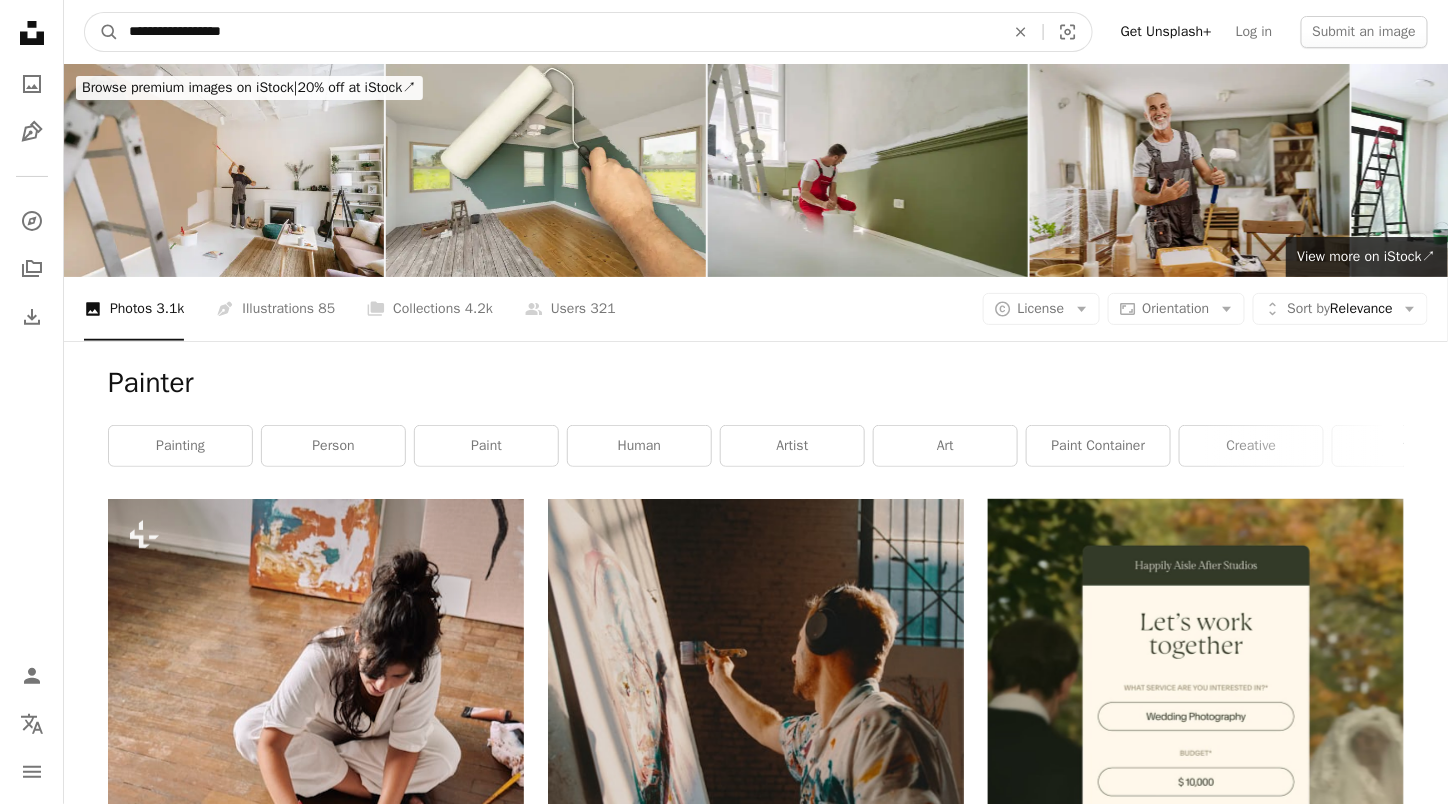 type on "**********" 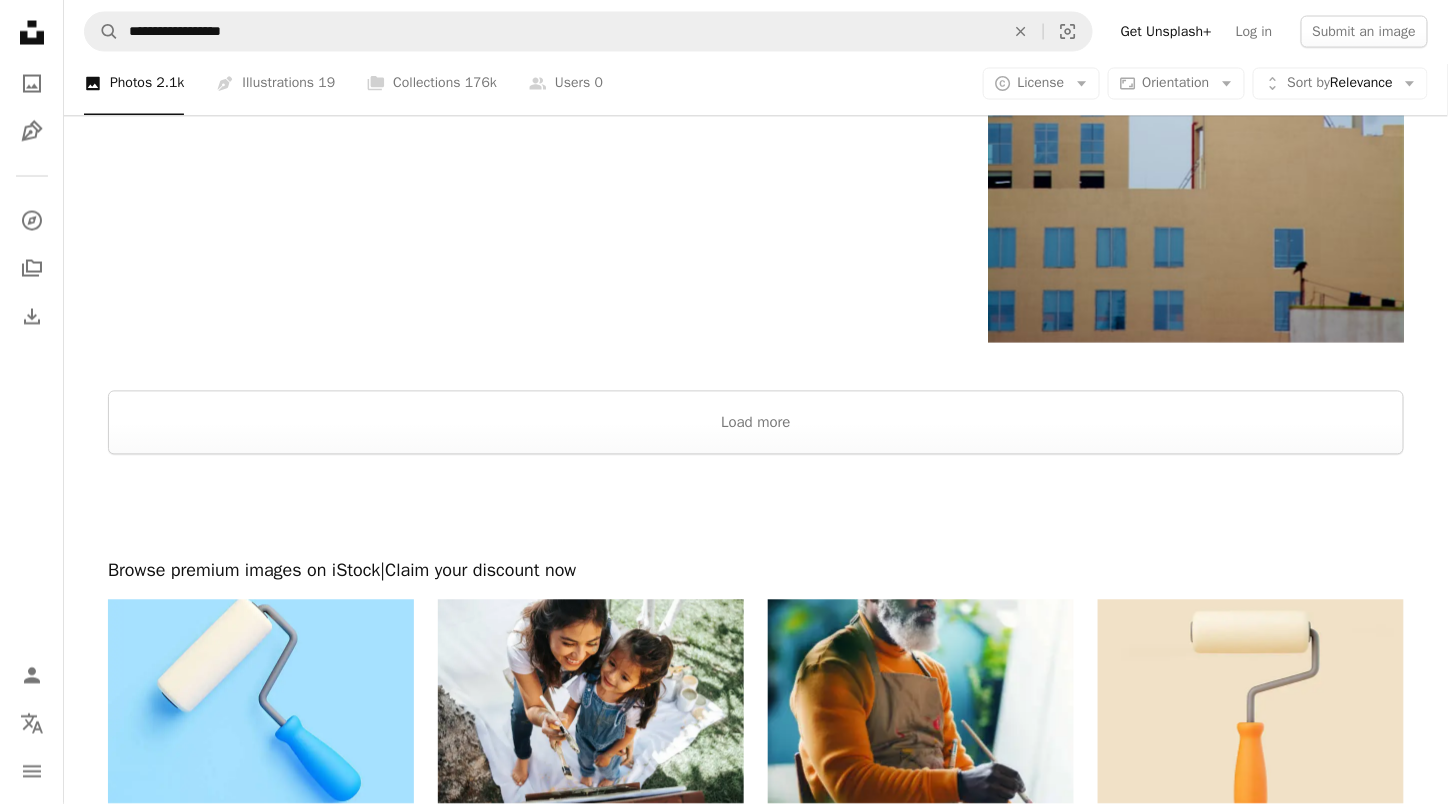scroll, scrollTop: 3730, scrollLeft: 0, axis: vertical 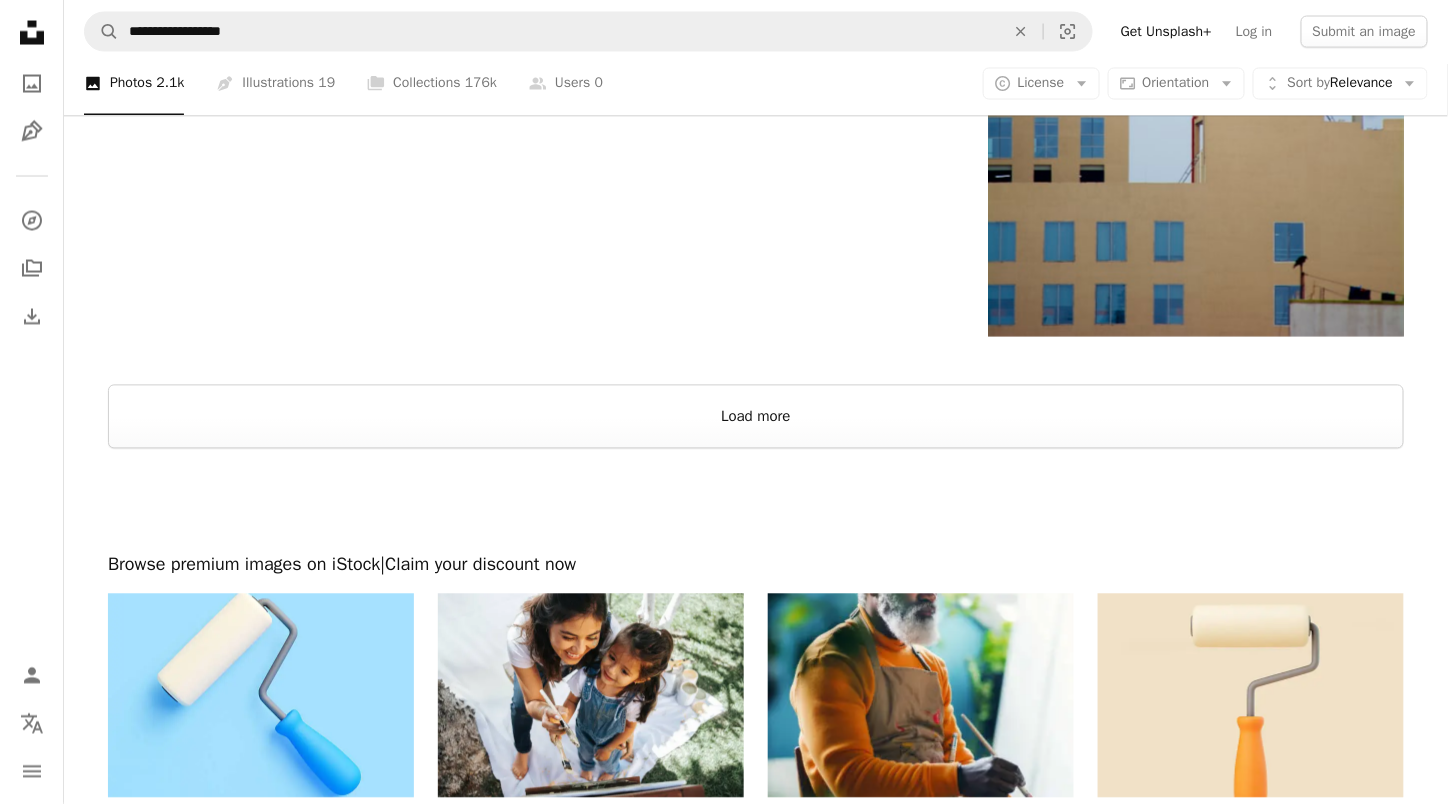 click on "Load more" at bounding box center (756, 417) 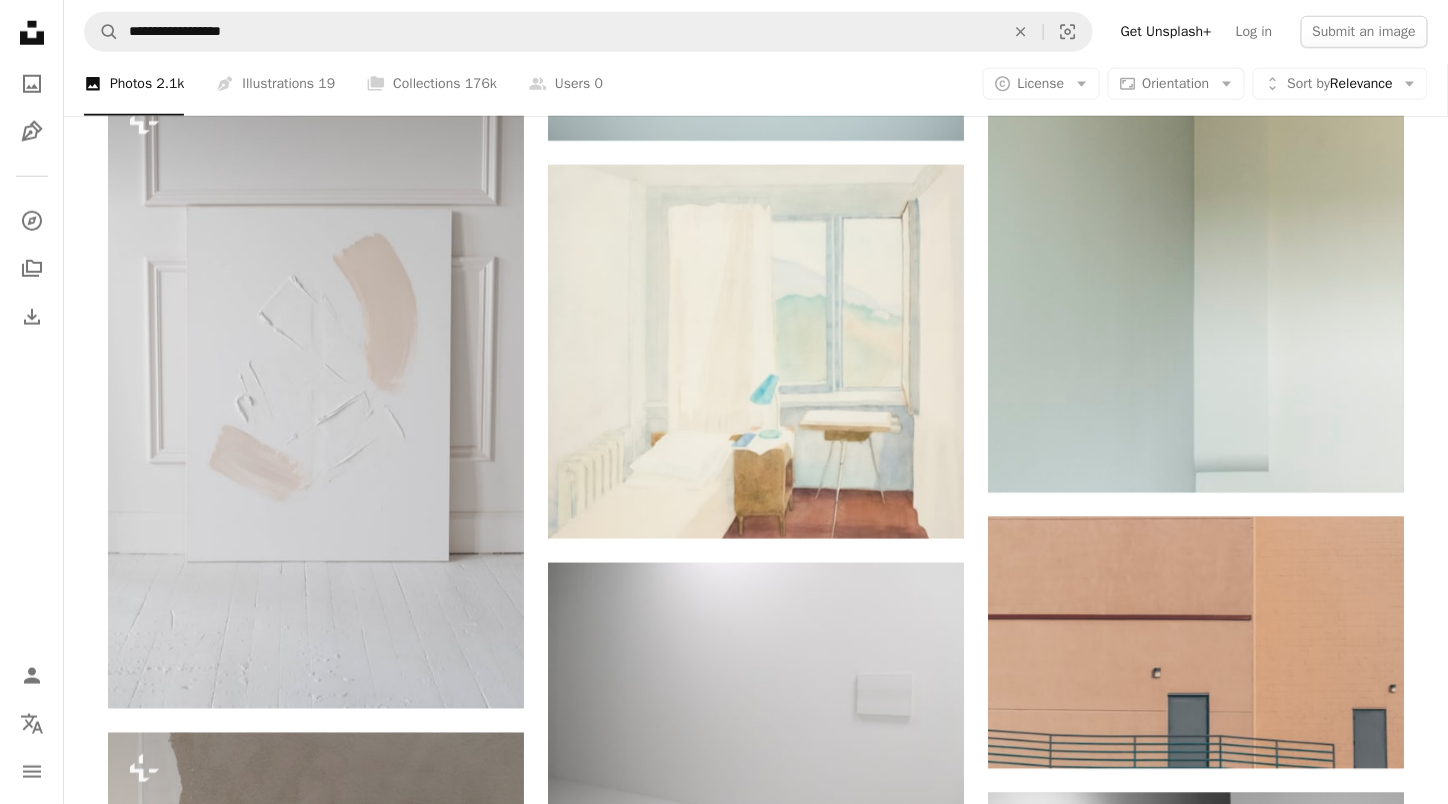 scroll, scrollTop: 10796, scrollLeft: 0, axis: vertical 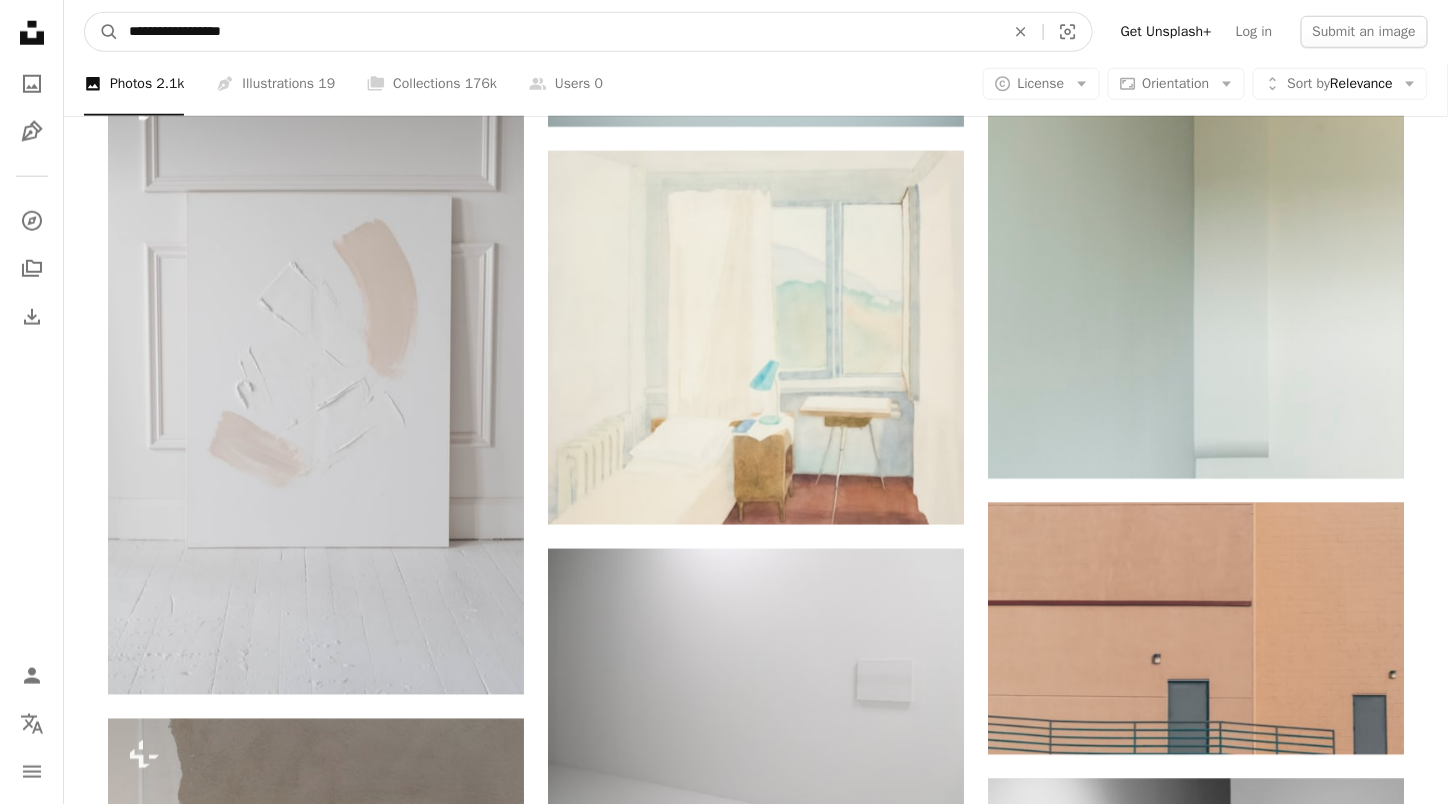 click on "**********" at bounding box center (559, 32) 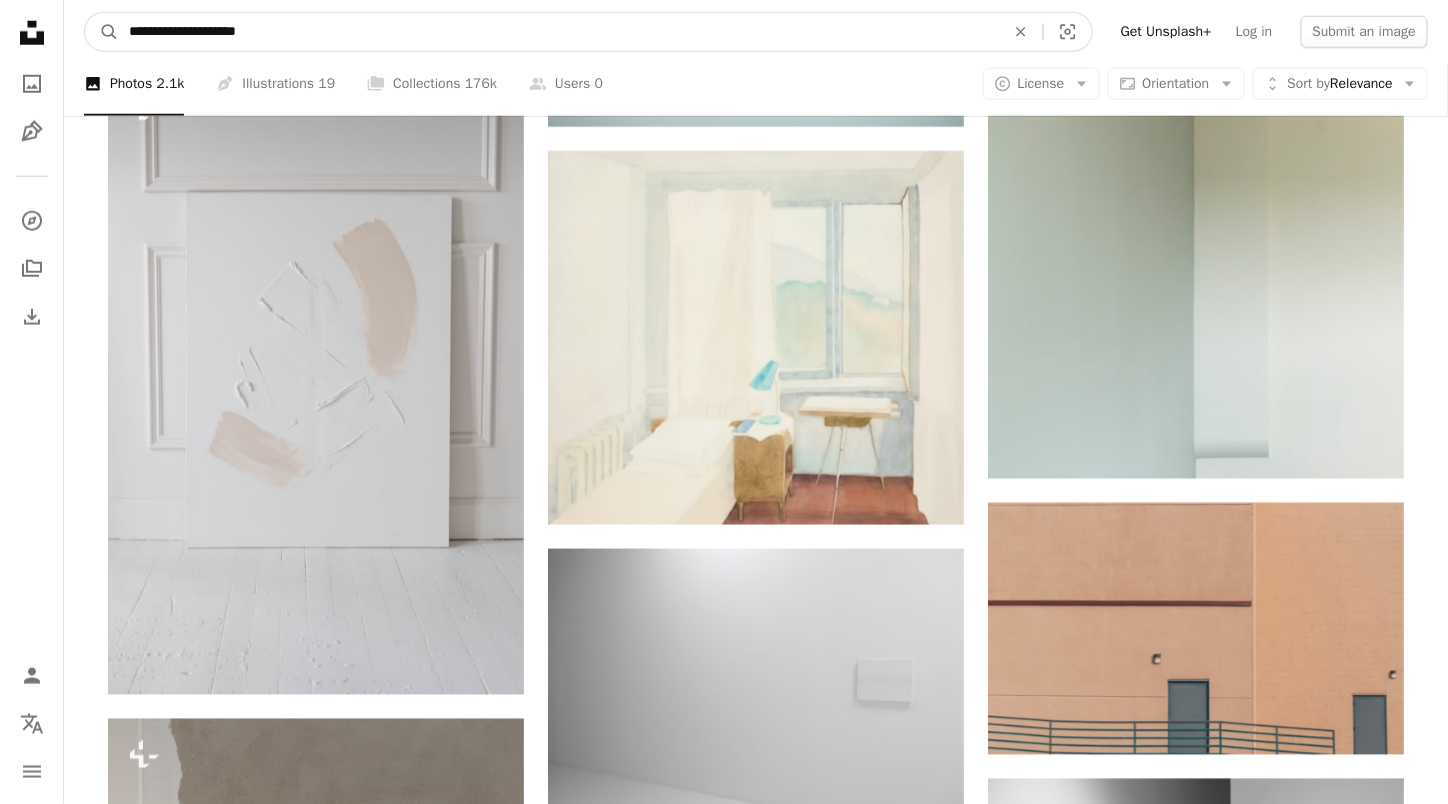 type on "**********" 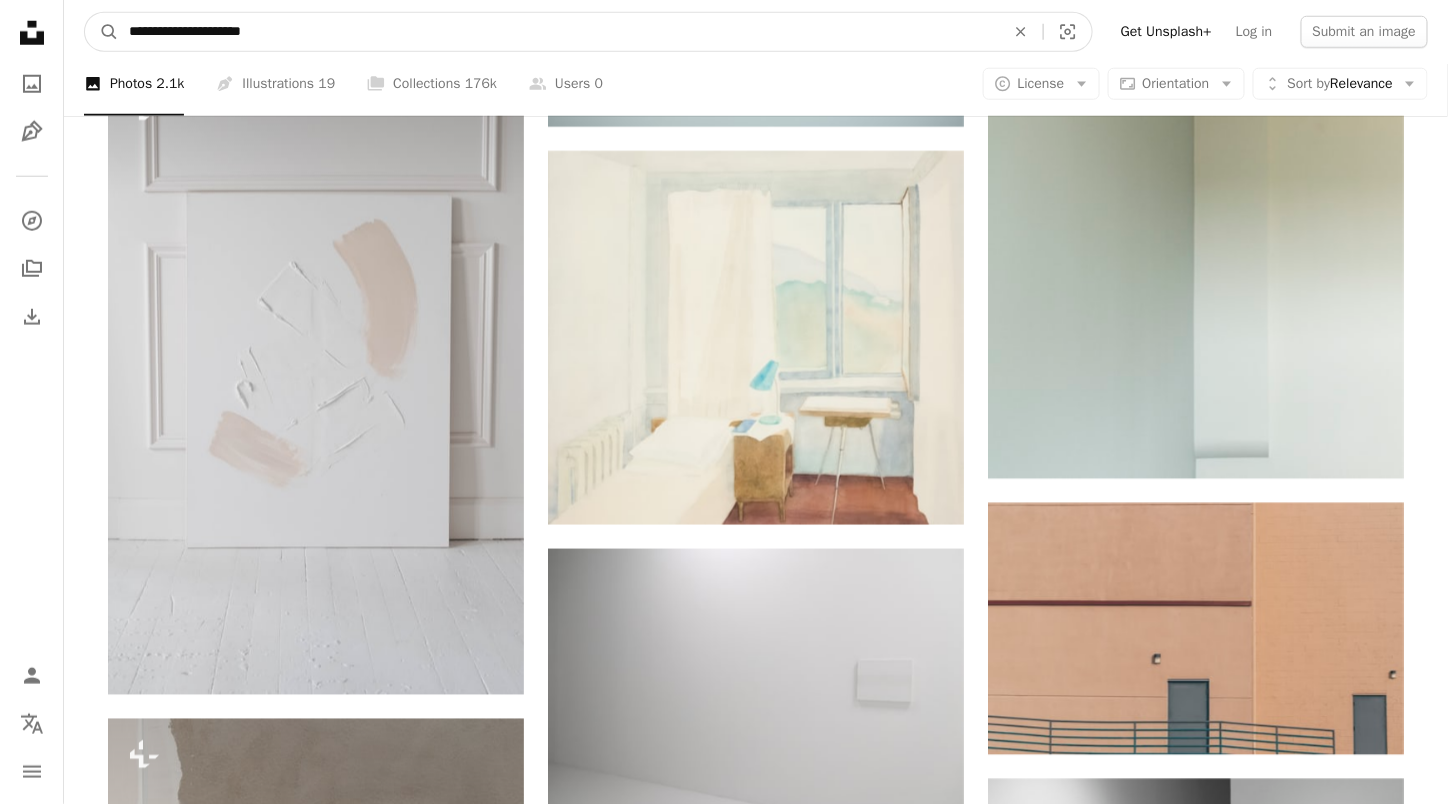 click on "A magnifying glass" at bounding box center (102, 32) 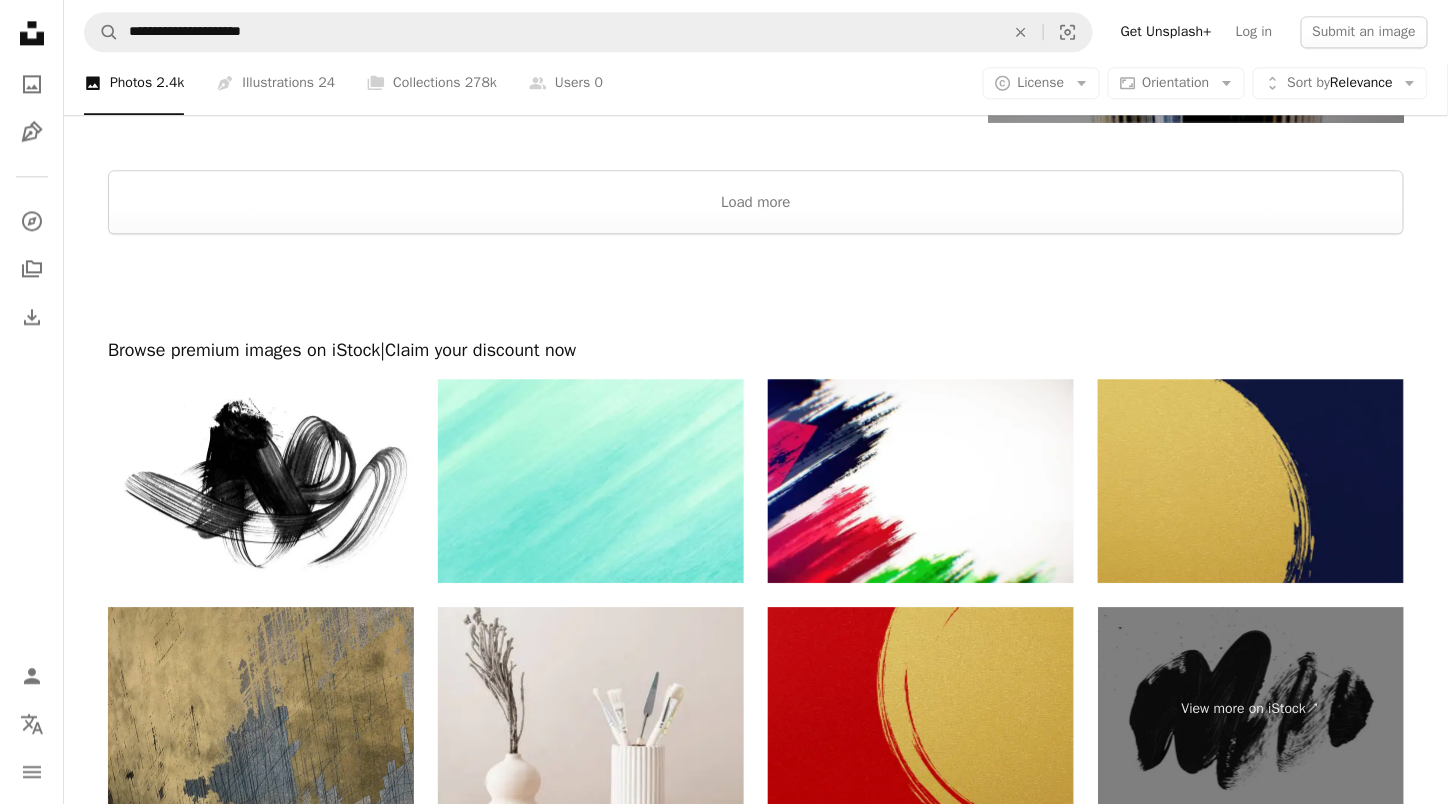 scroll, scrollTop: 4150, scrollLeft: 0, axis: vertical 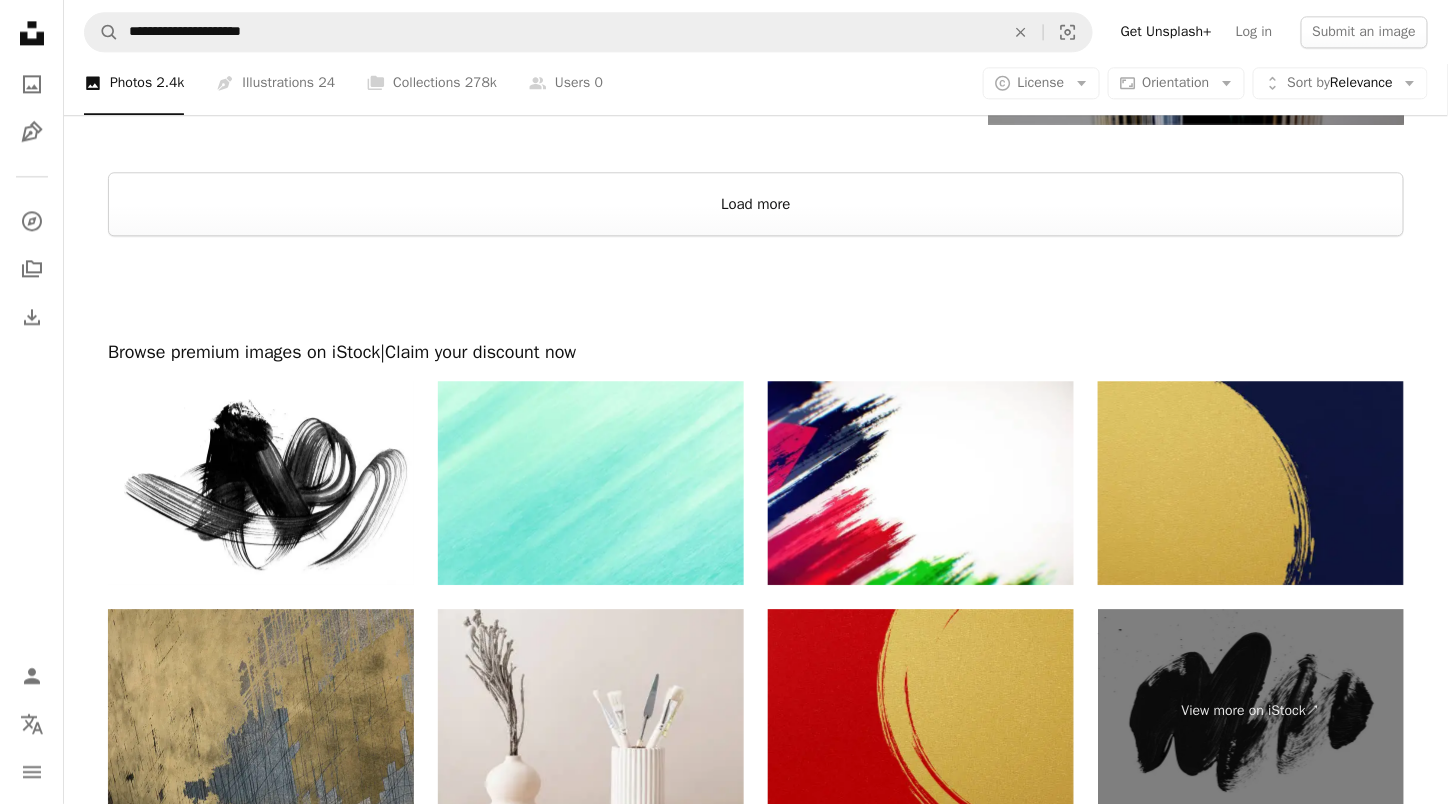 click on "Load more" at bounding box center (756, 204) 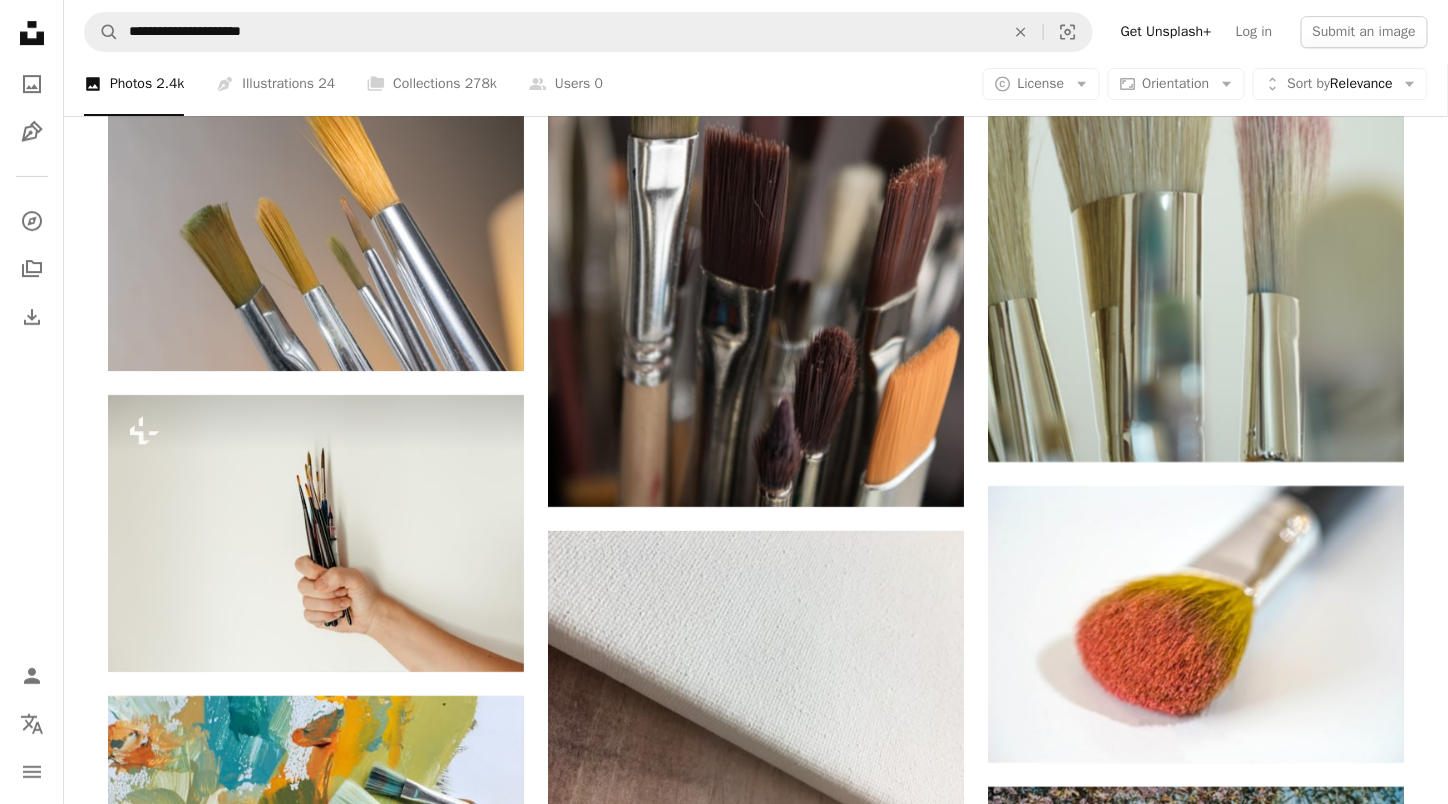 scroll, scrollTop: 4784, scrollLeft: 0, axis: vertical 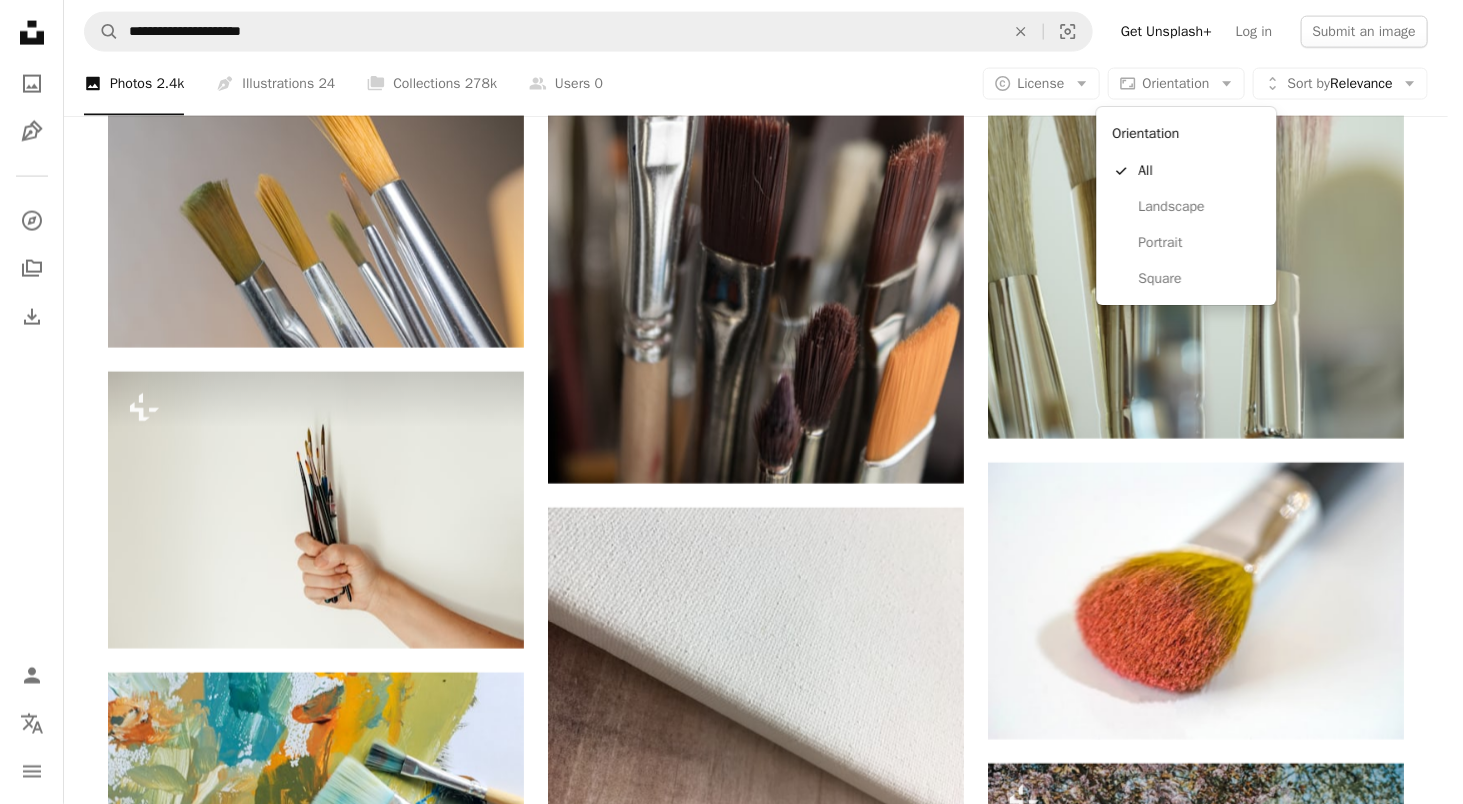 click on "Aspect ratio Orientation Arrow down" at bounding box center [1176, 84] 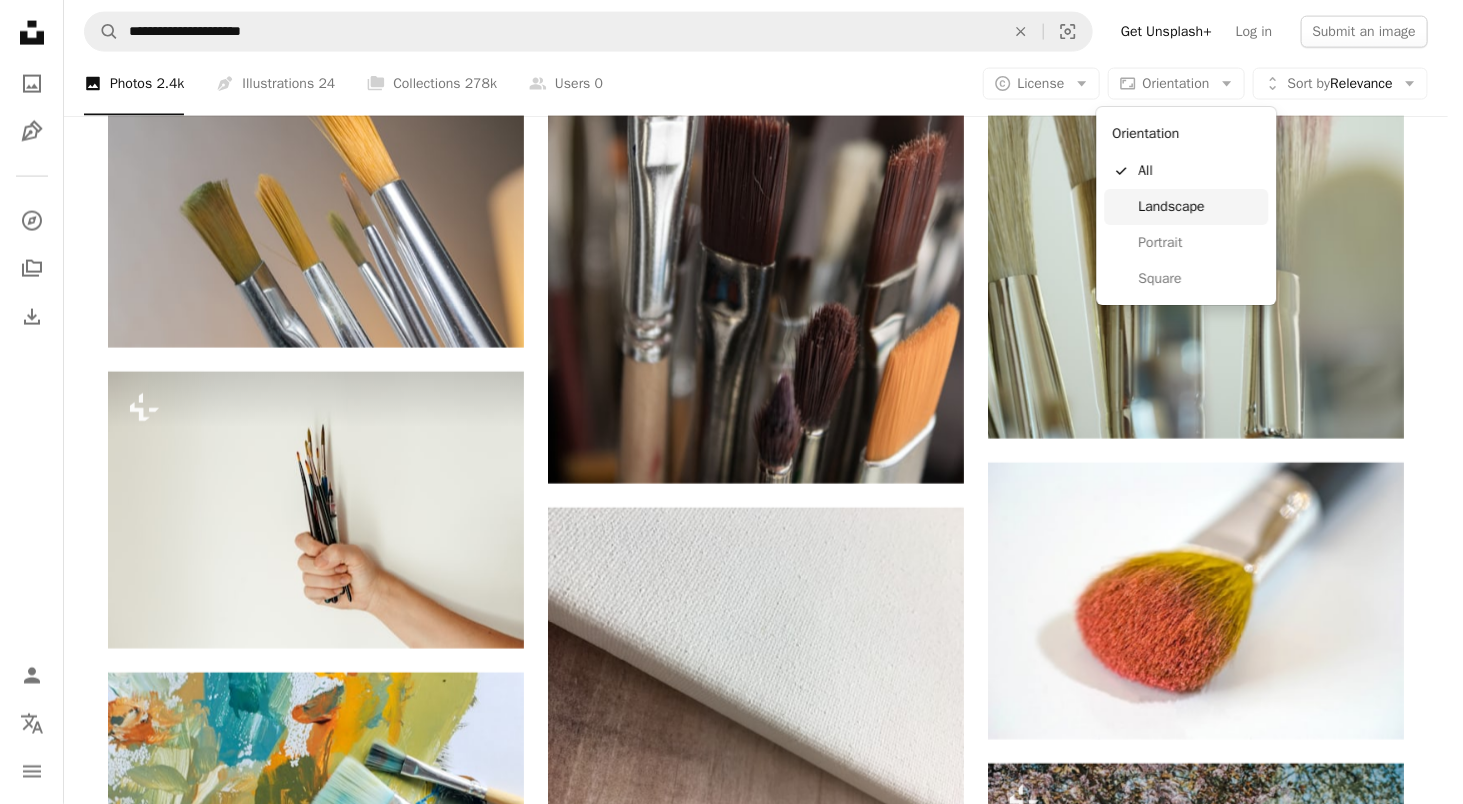 click on "Landscape" at bounding box center (1200, 207) 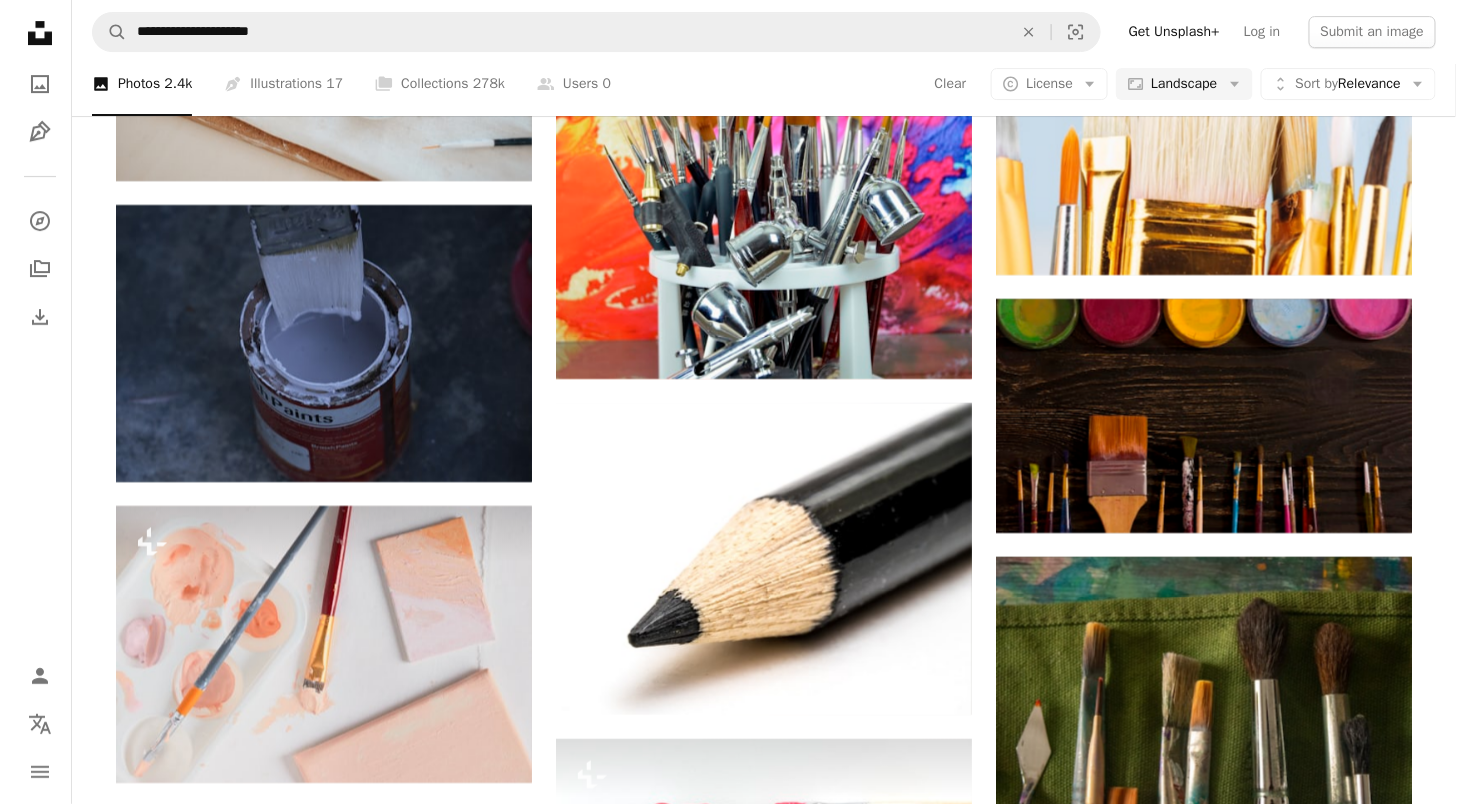 scroll, scrollTop: 27290, scrollLeft: 0, axis: vertical 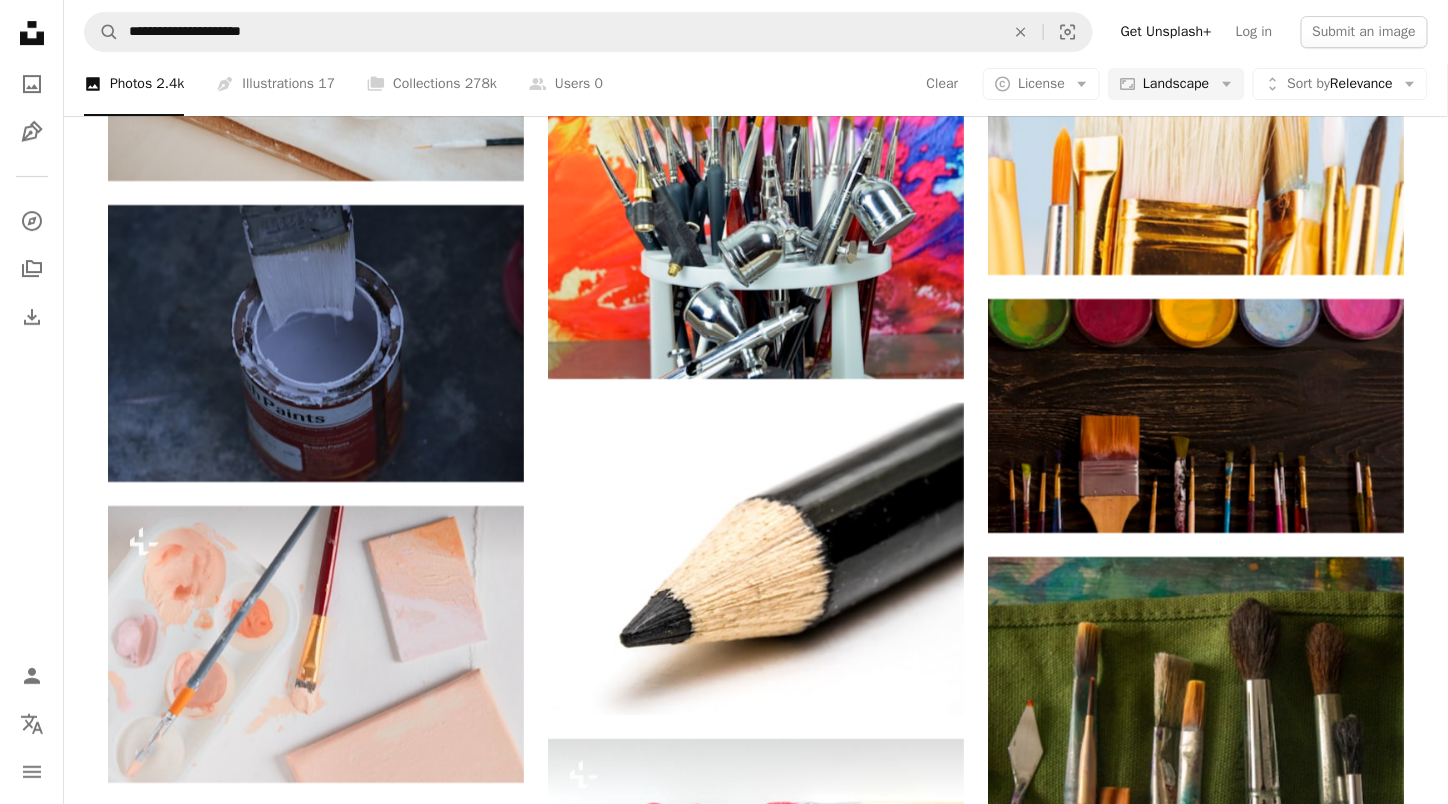 click at bounding box center [316, 22835] 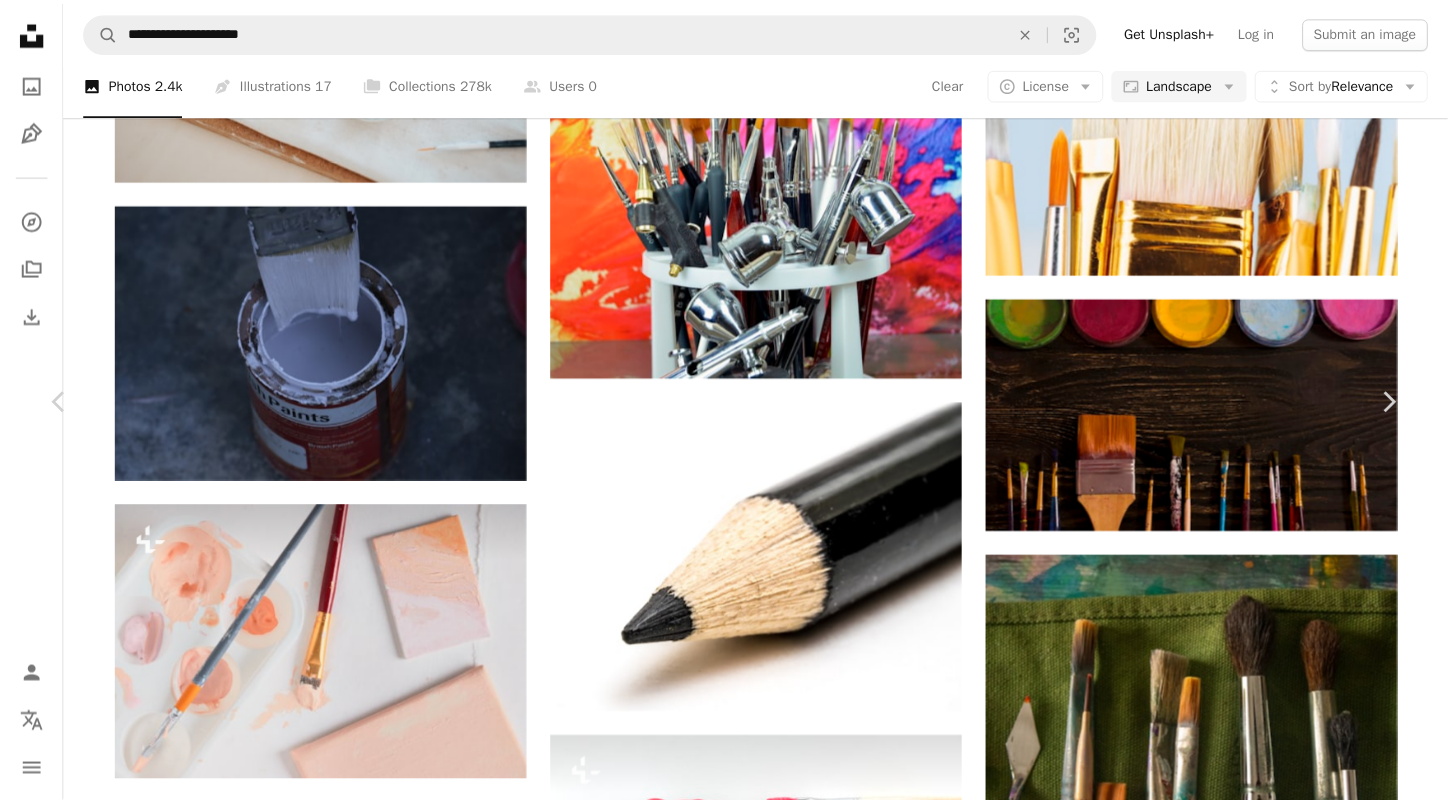 scroll, scrollTop: 16871, scrollLeft: 0, axis: vertical 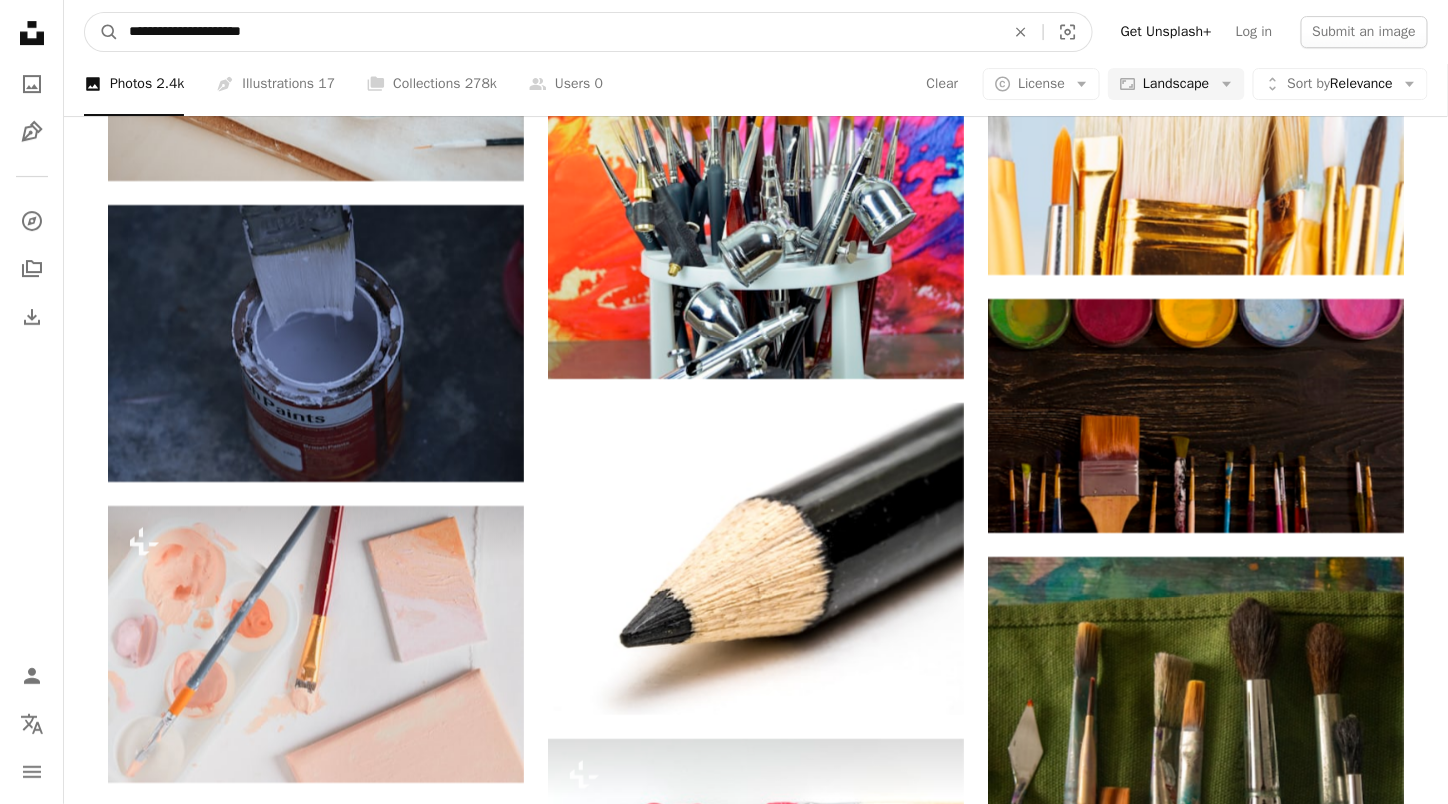 click on "**********" at bounding box center (559, 32) 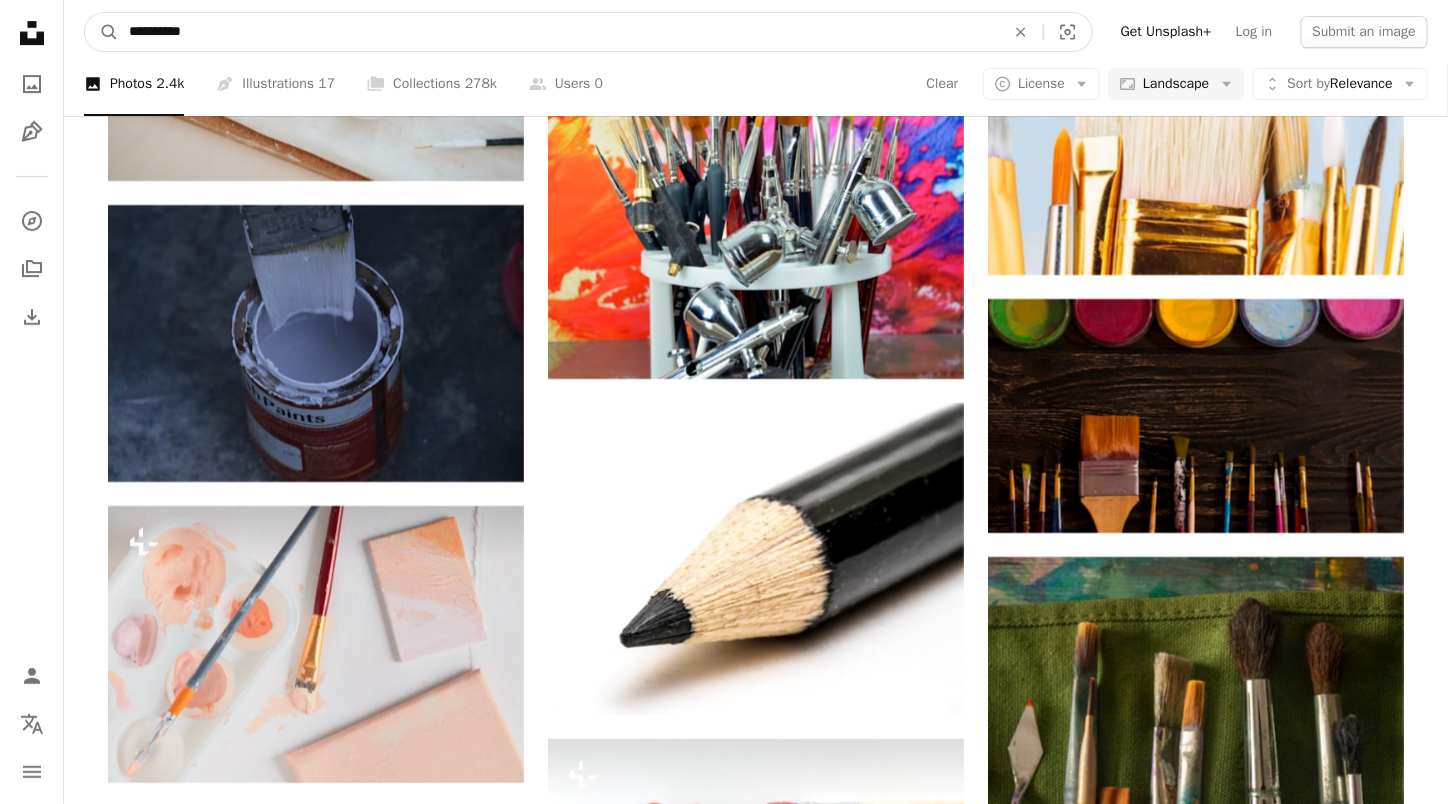 type on "**********" 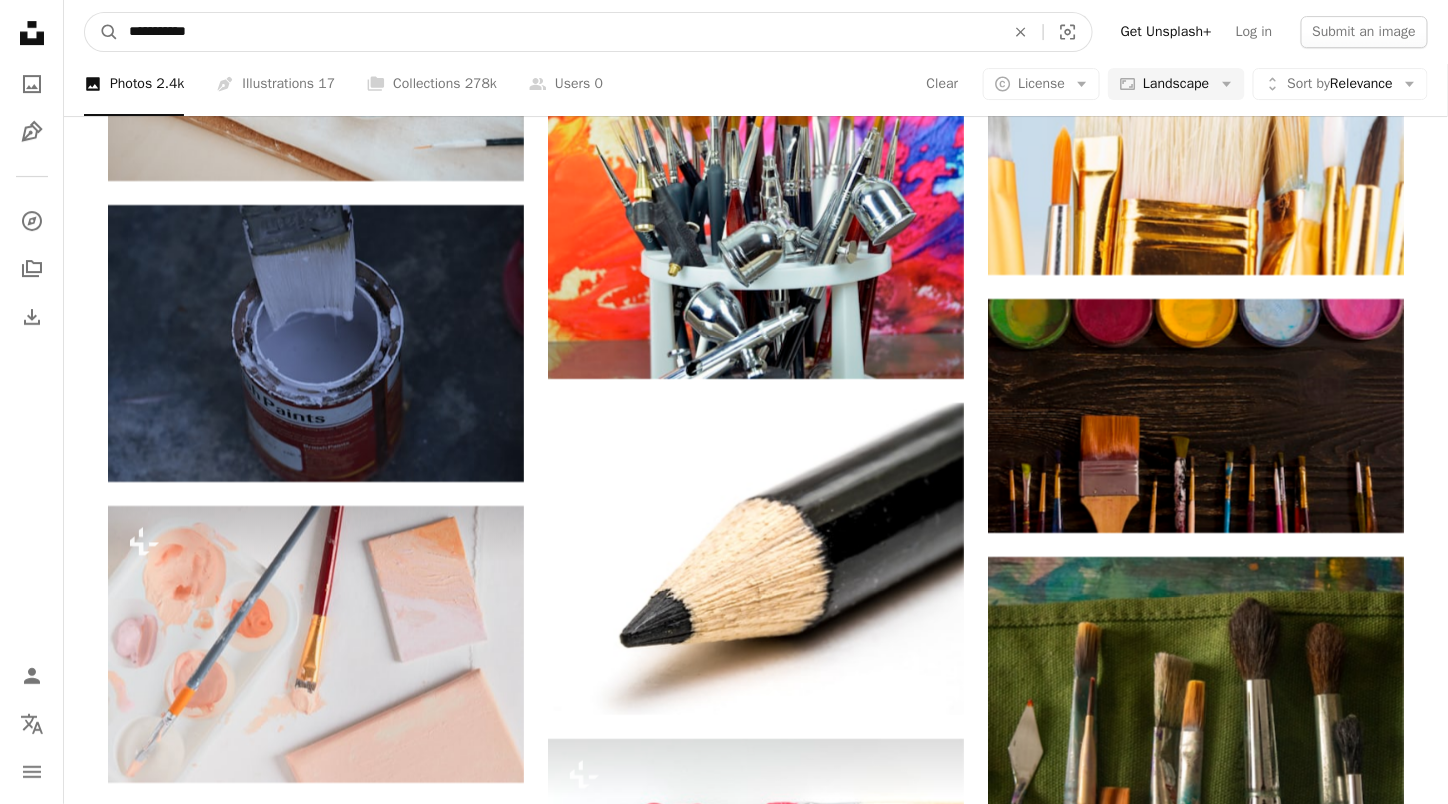 click on "A magnifying glass" at bounding box center (102, 32) 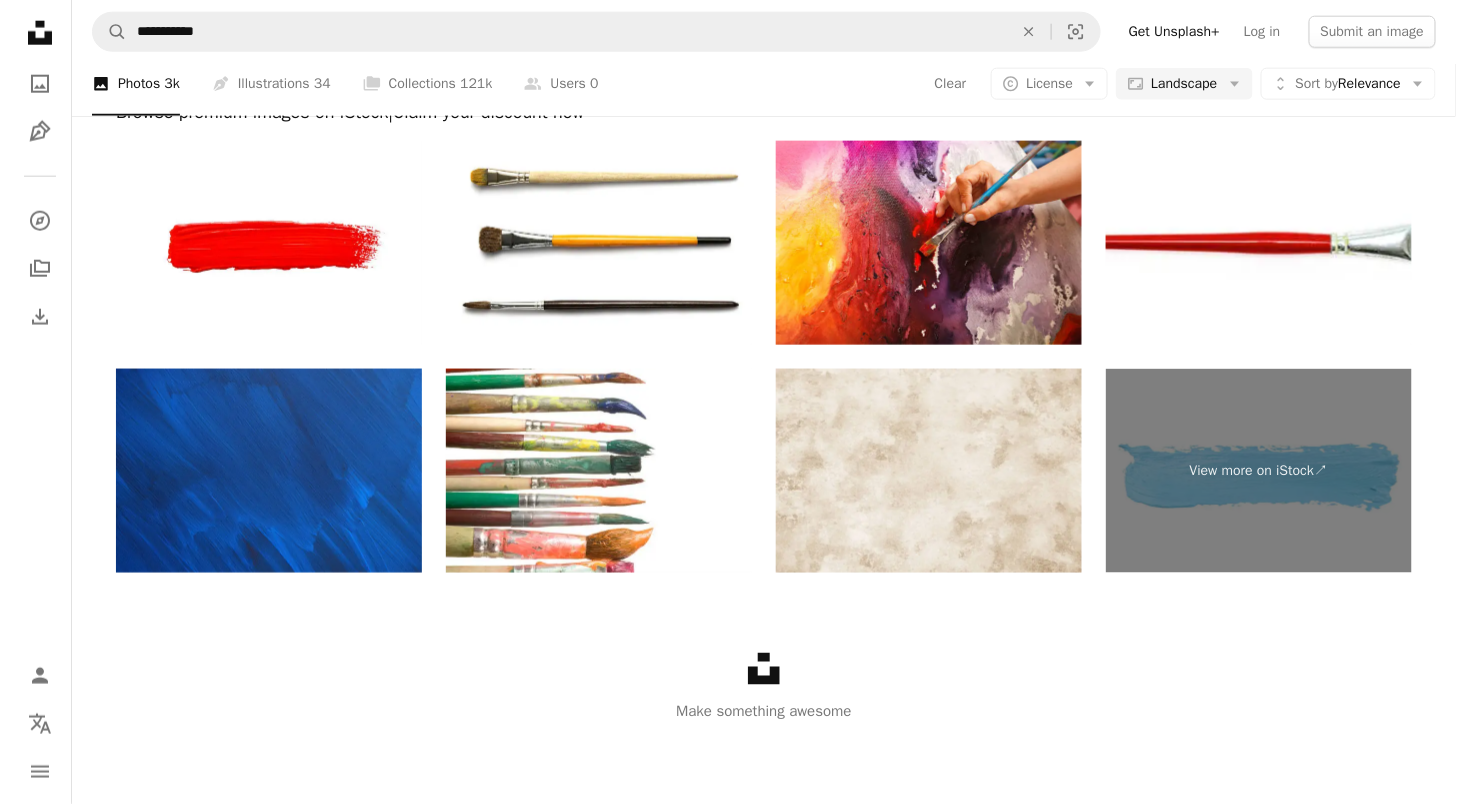 scroll, scrollTop: 2828, scrollLeft: 0, axis: vertical 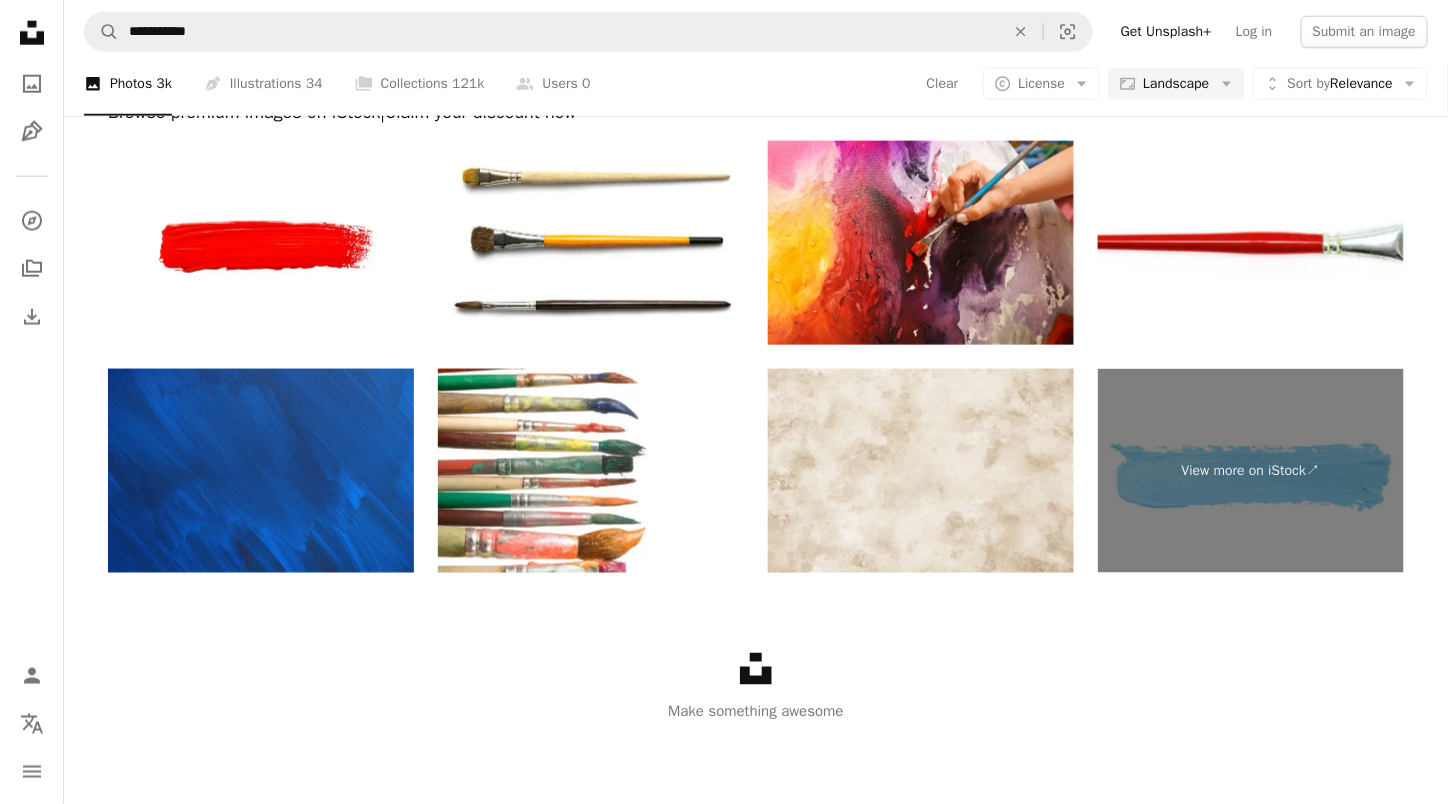 click on "Load more" at bounding box center (756, -36) 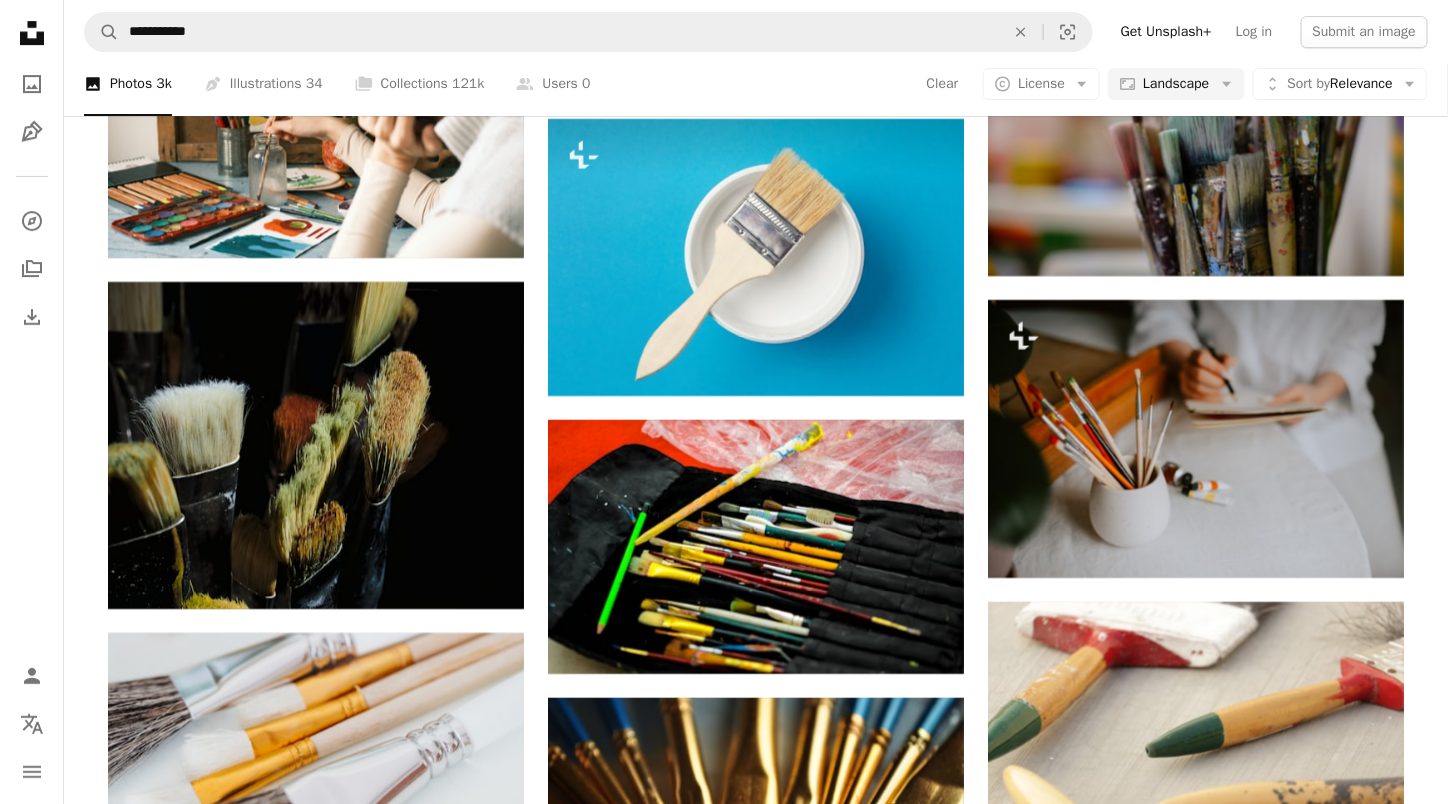 click at bounding box center (1196, -1724) 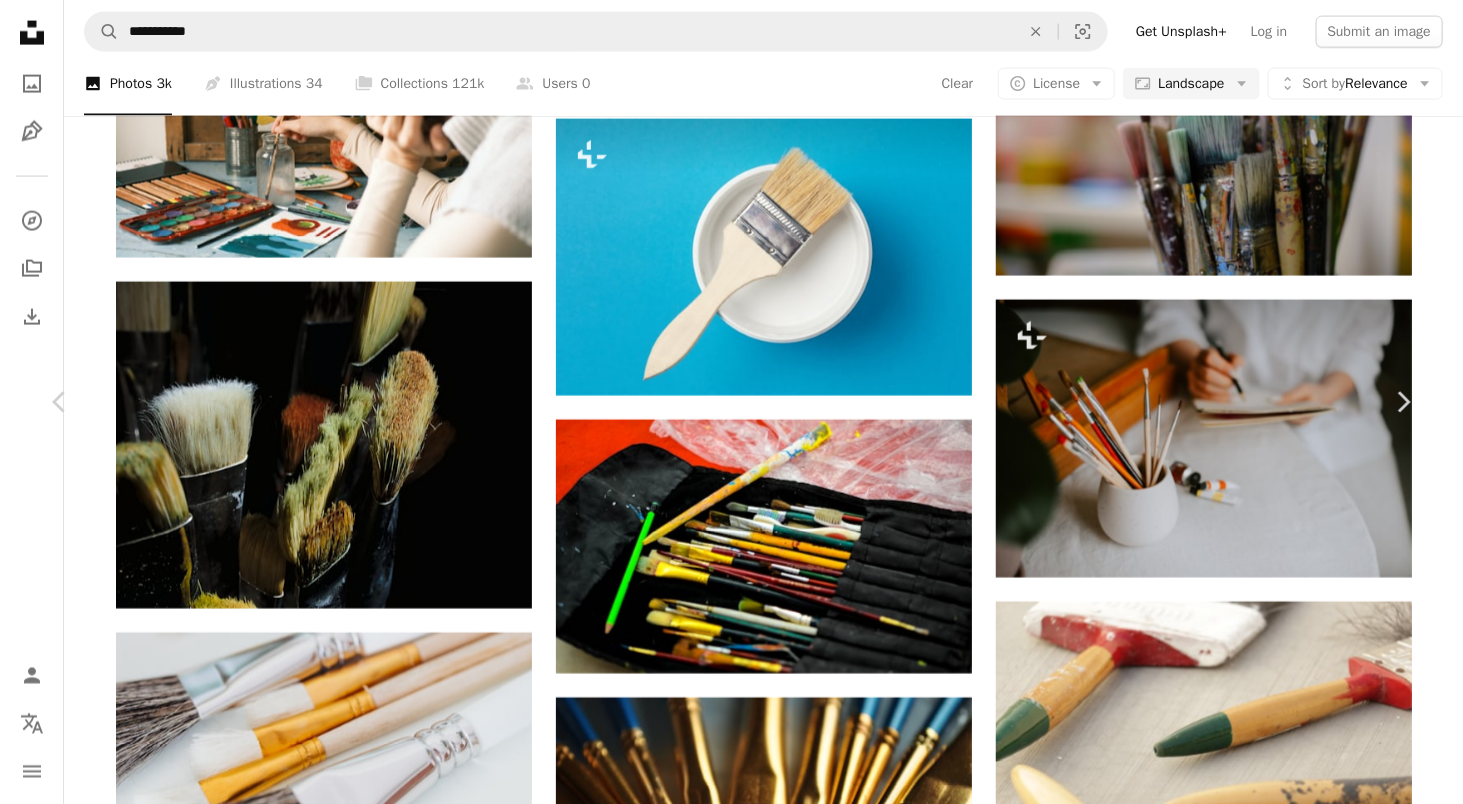 scroll, scrollTop: 16788, scrollLeft: 0, axis: vertical 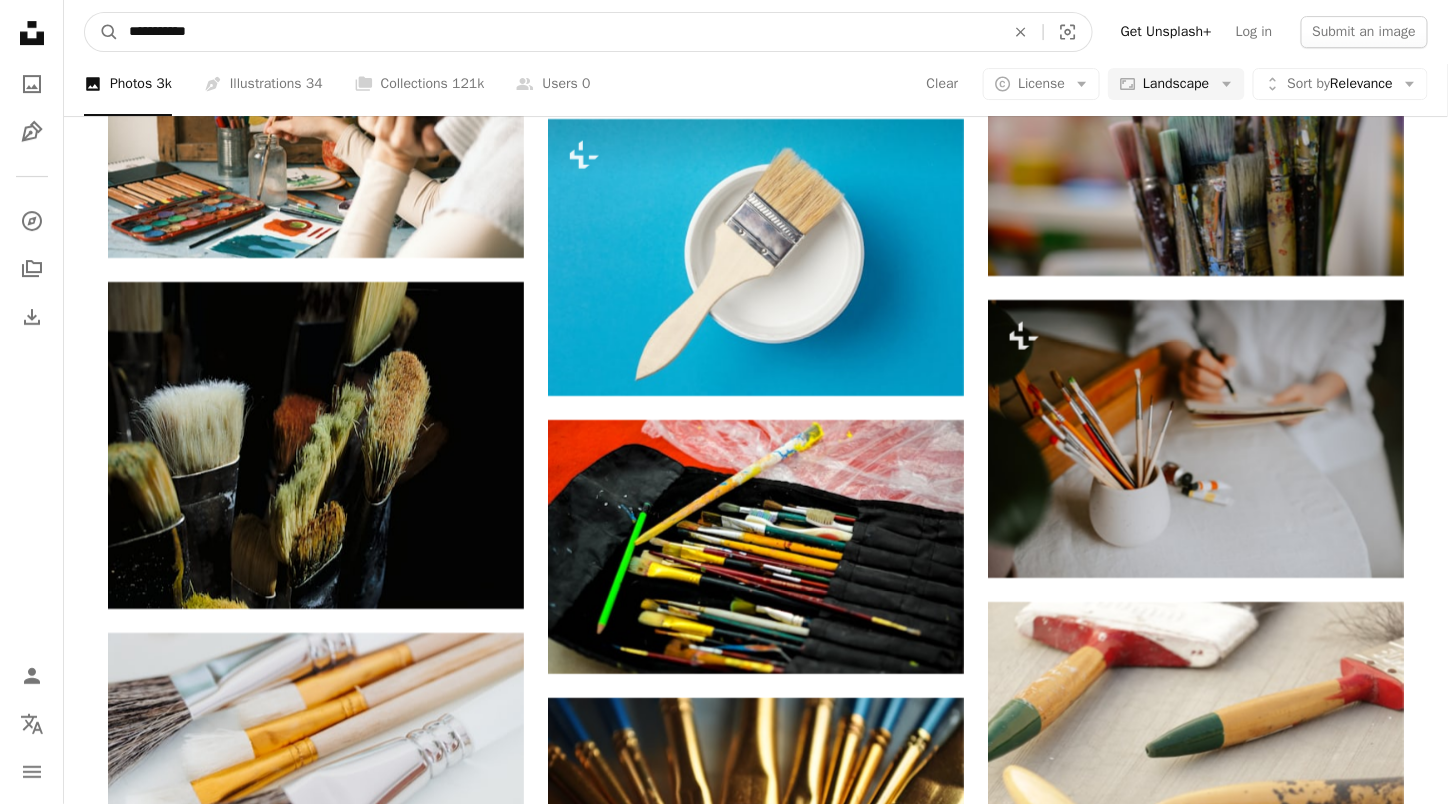 click on "**********" at bounding box center [559, 32] 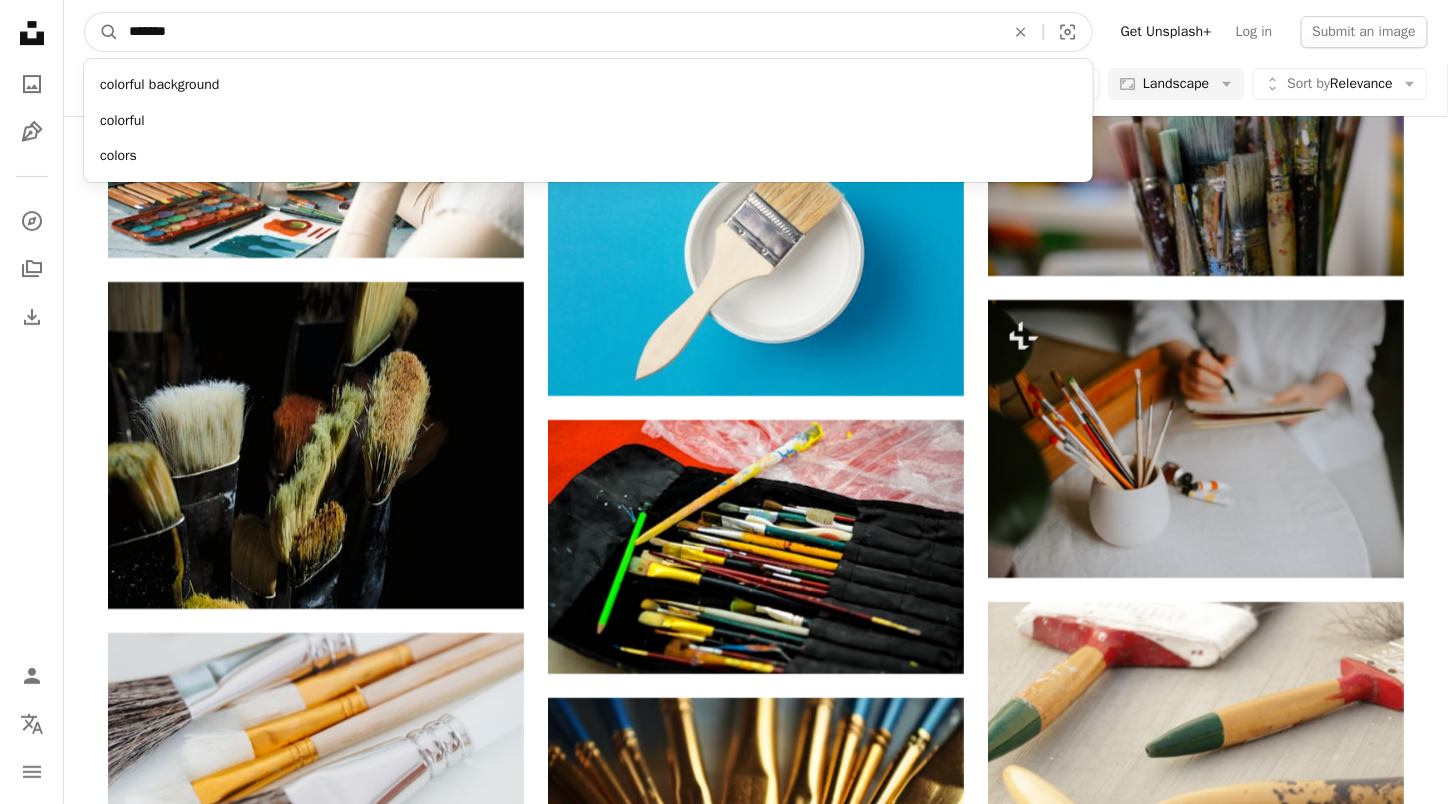 type on "********" 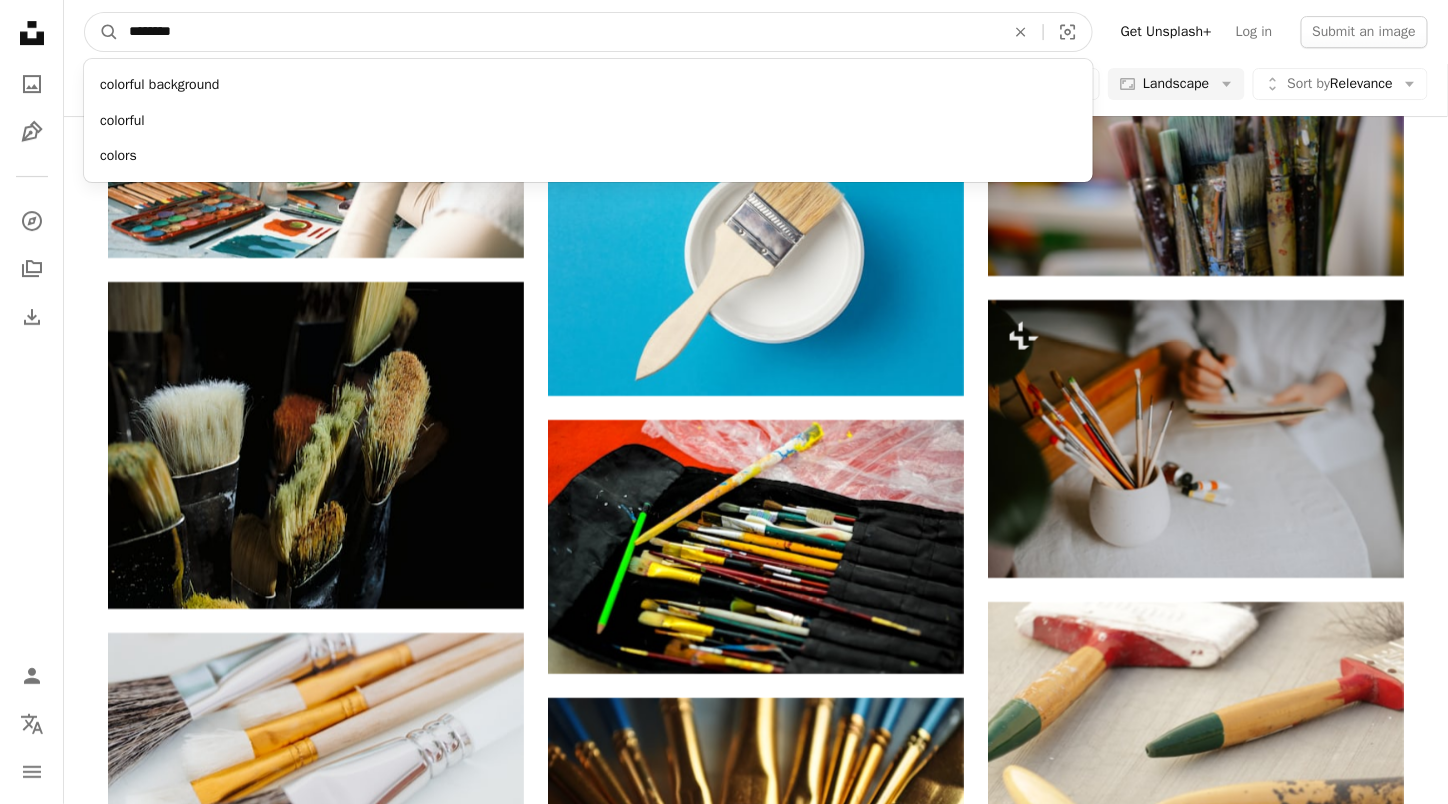 click on "A magnifying glass" at bounding box center [102, 32] 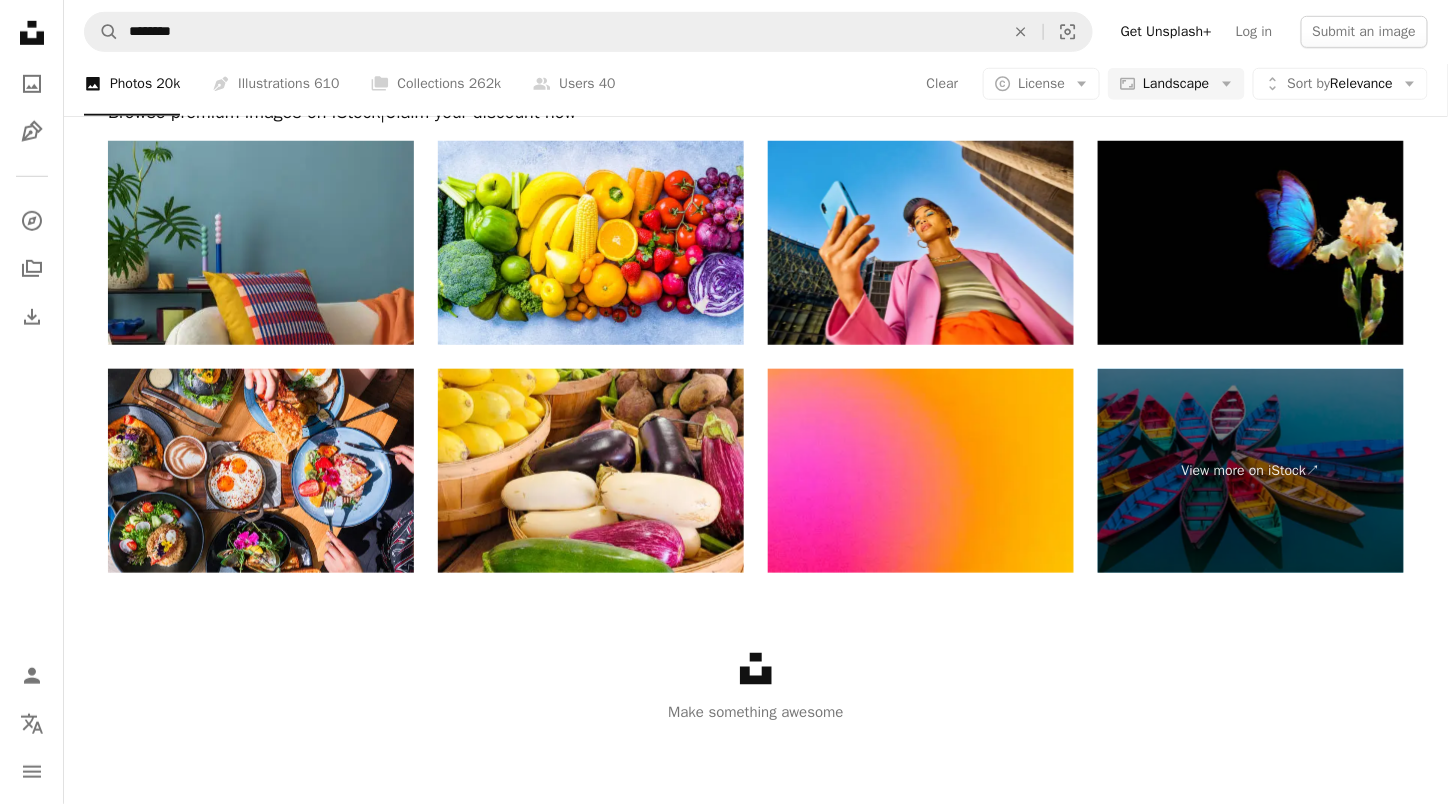 scroll, scrollTop: 1208, scrollLeft: 0, axis: vertical 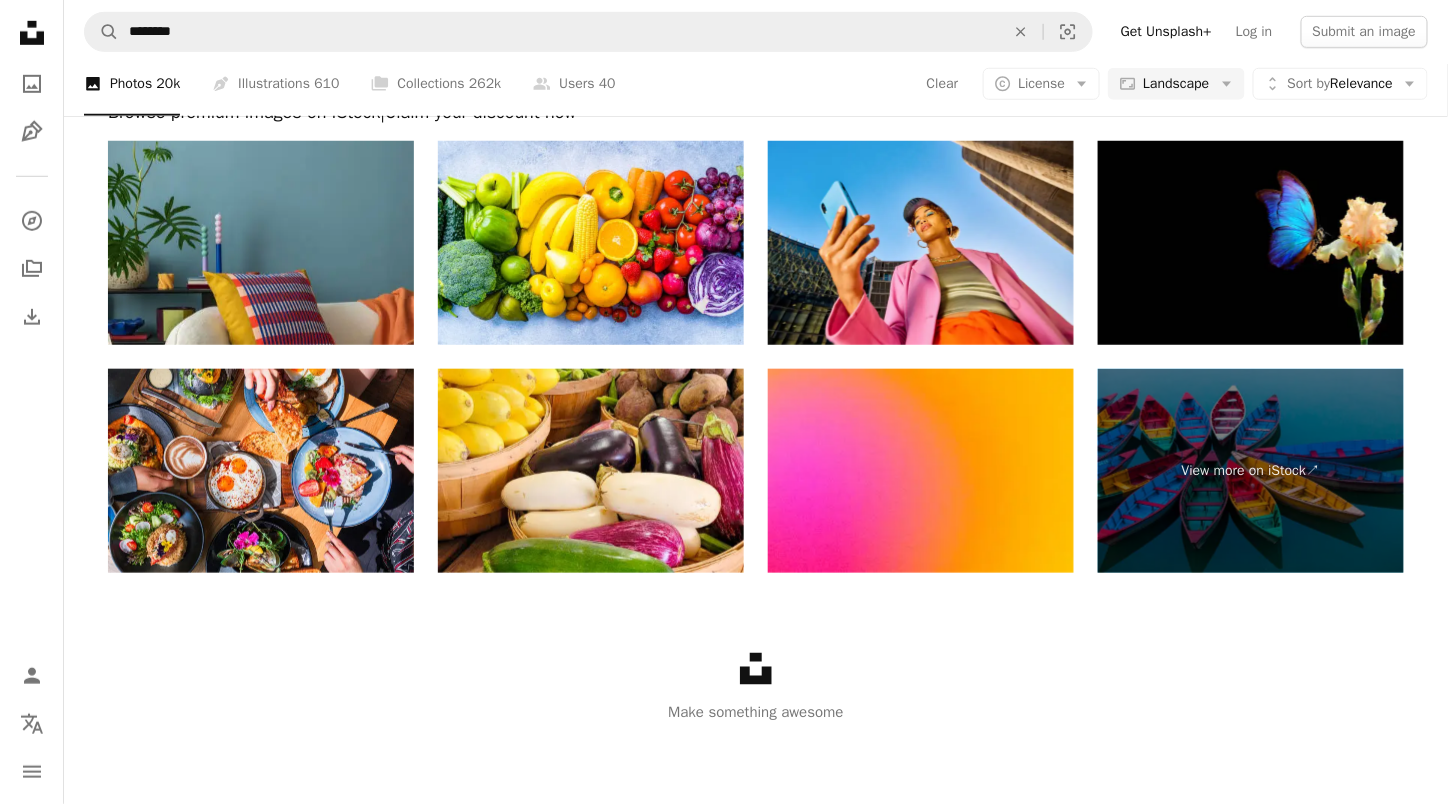 click on "Clear A copyright icon © License Arrow down Aspect ratio Landscape Arrow down Unfold Sort by Relevance Arrow down" at bounding box center [1177, 84] 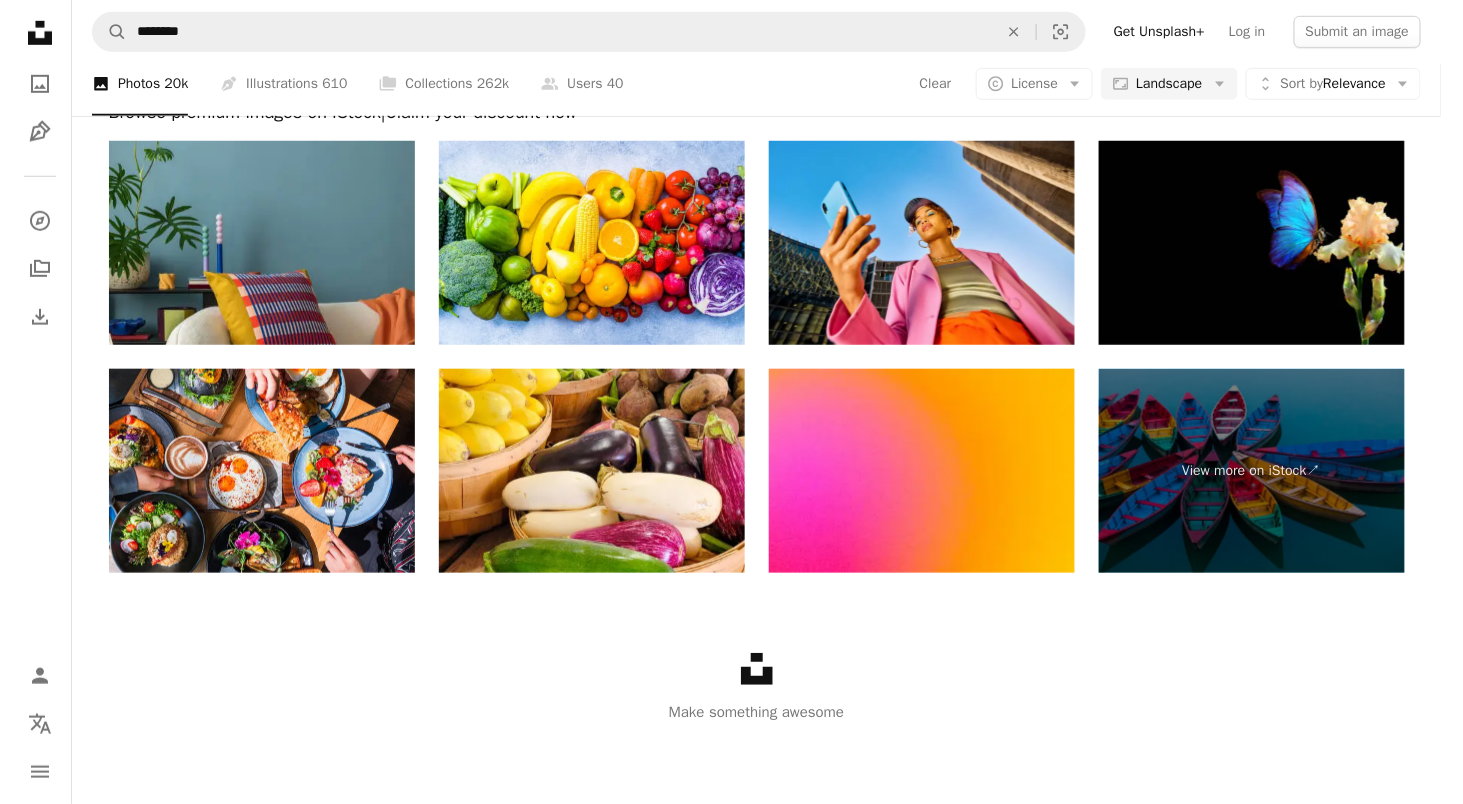 scroll, scrollTop: 0, scrollLeft: 0, axis: both 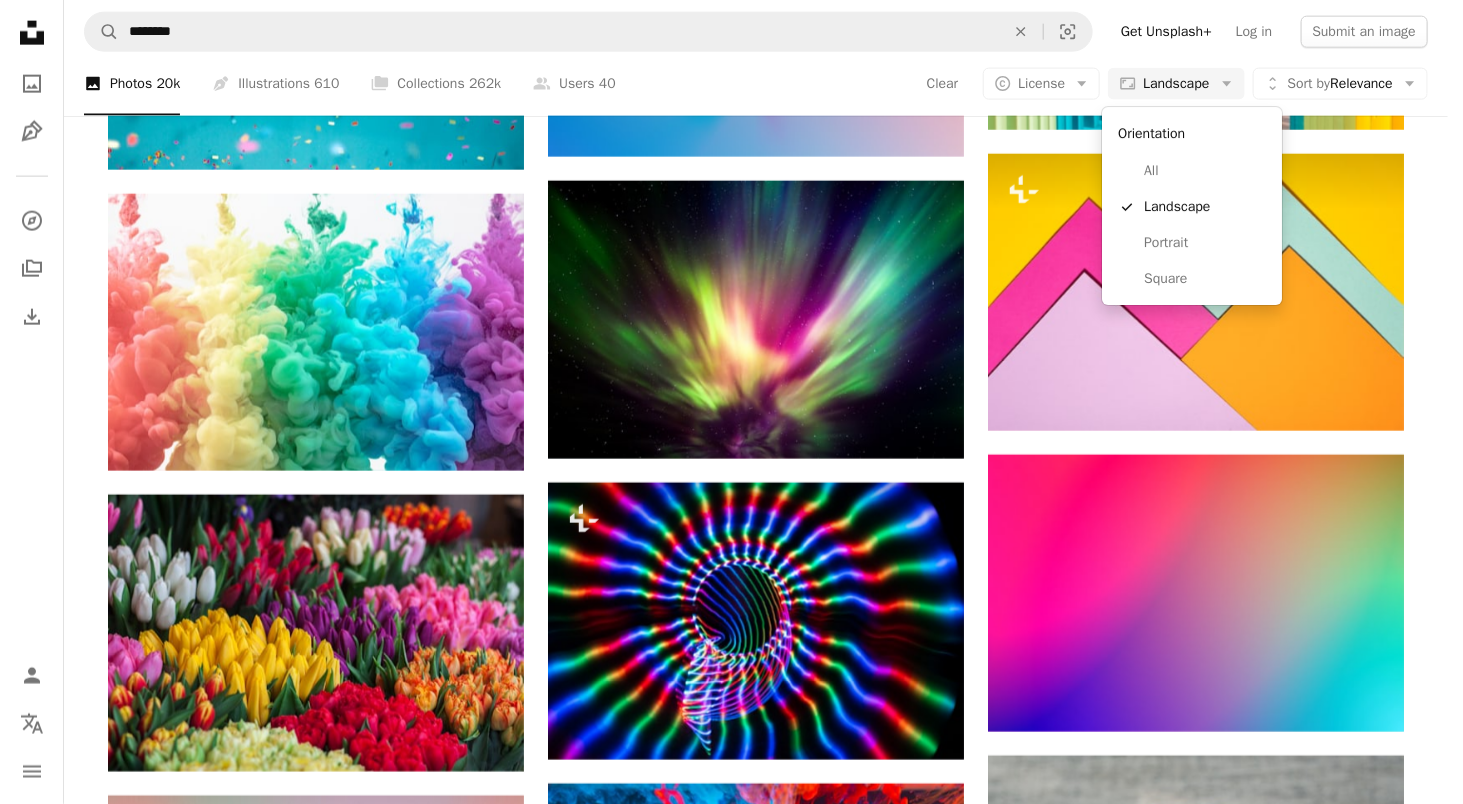 click on "Landscape" at bounding box center [1176, 84] 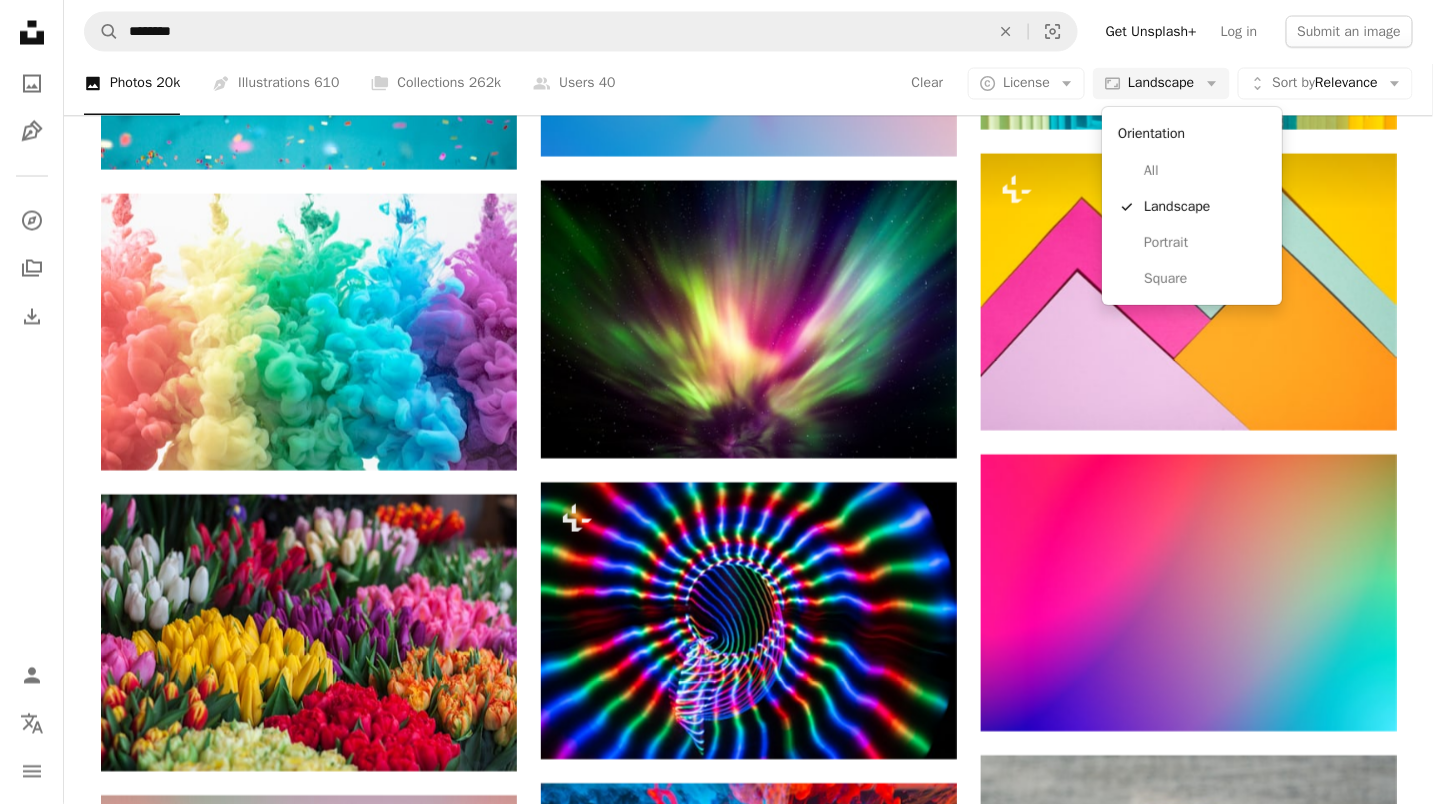 type 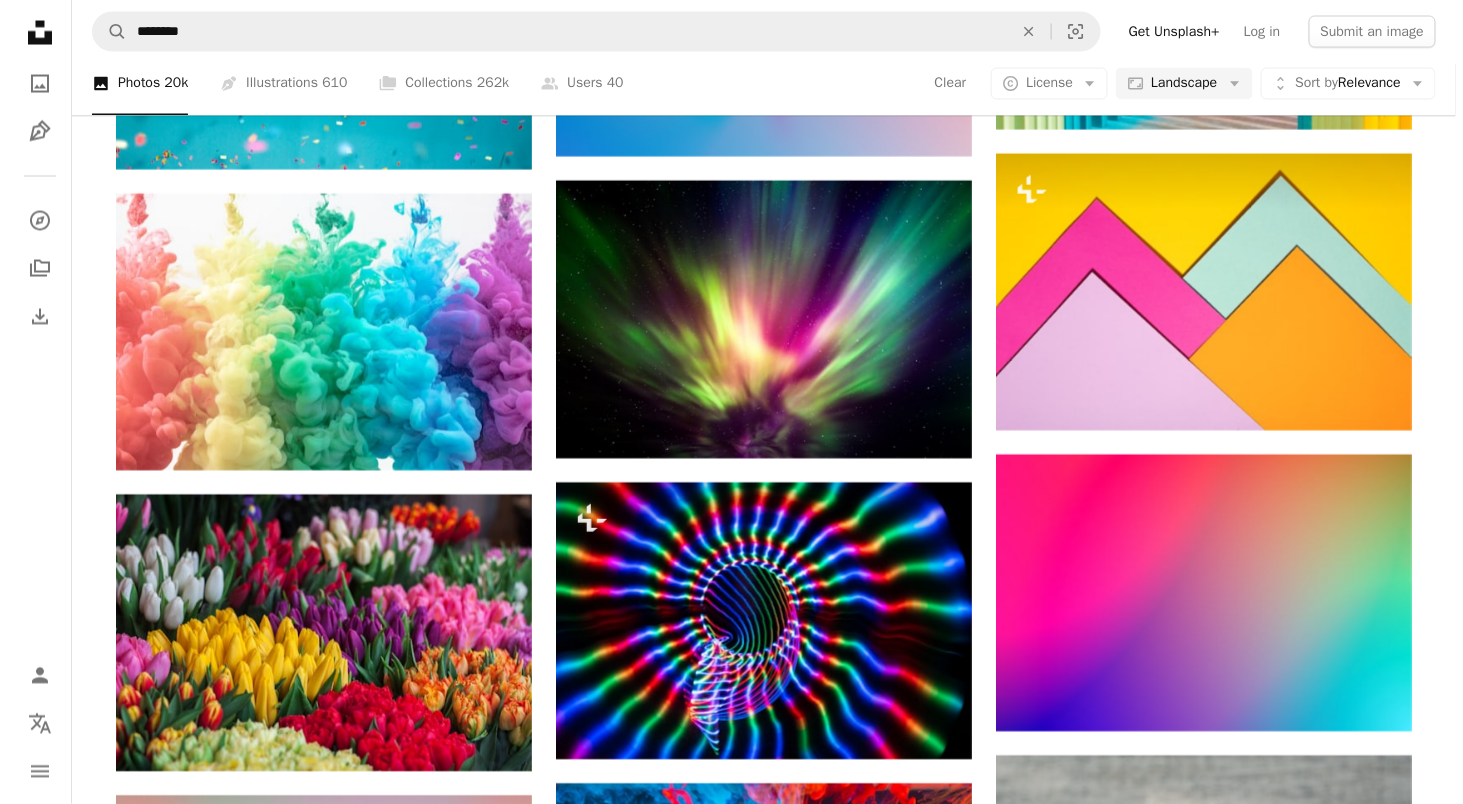 scroll, scrollTop: 1532, scrollLeft: 0, axis: vertical 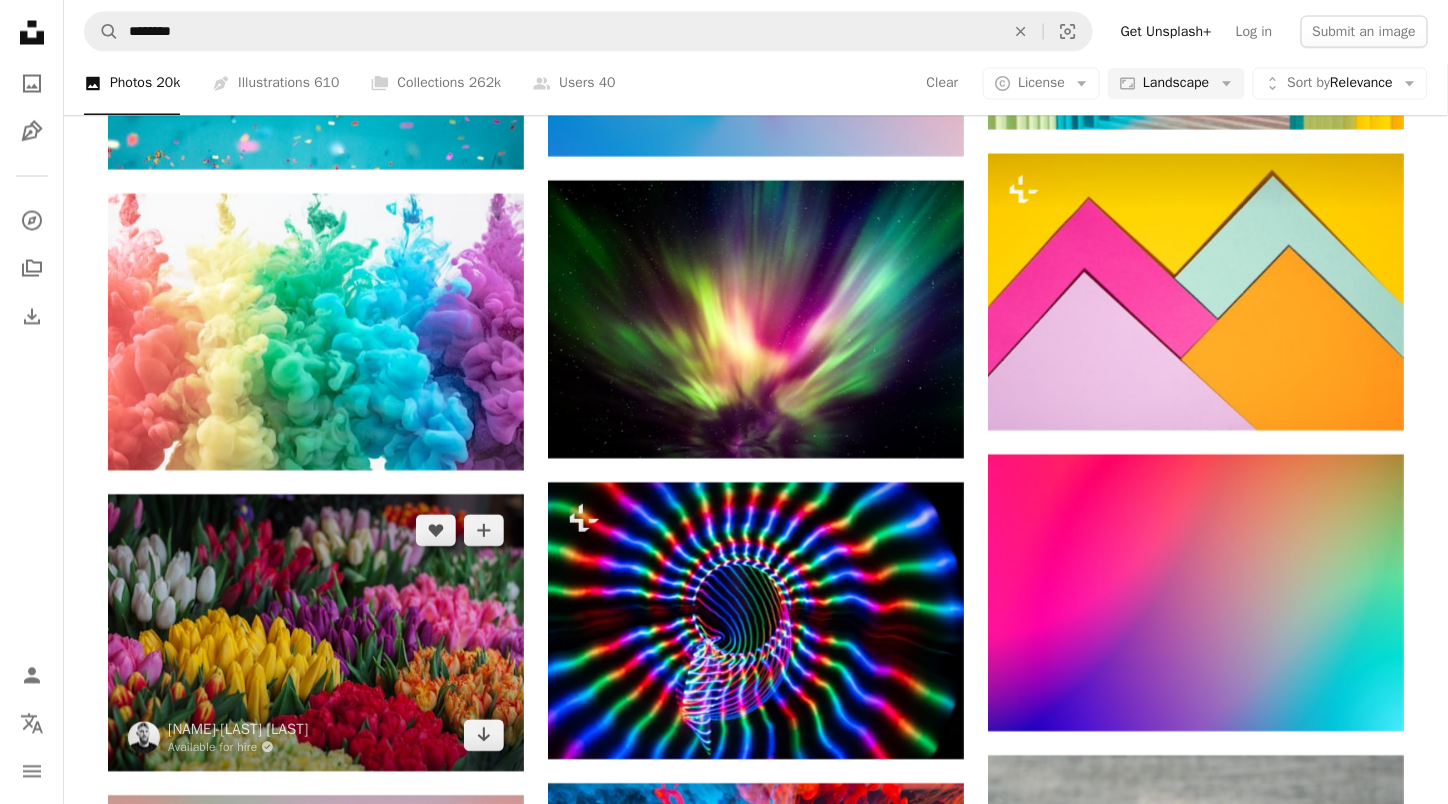 click at bounding box center (316, 633) 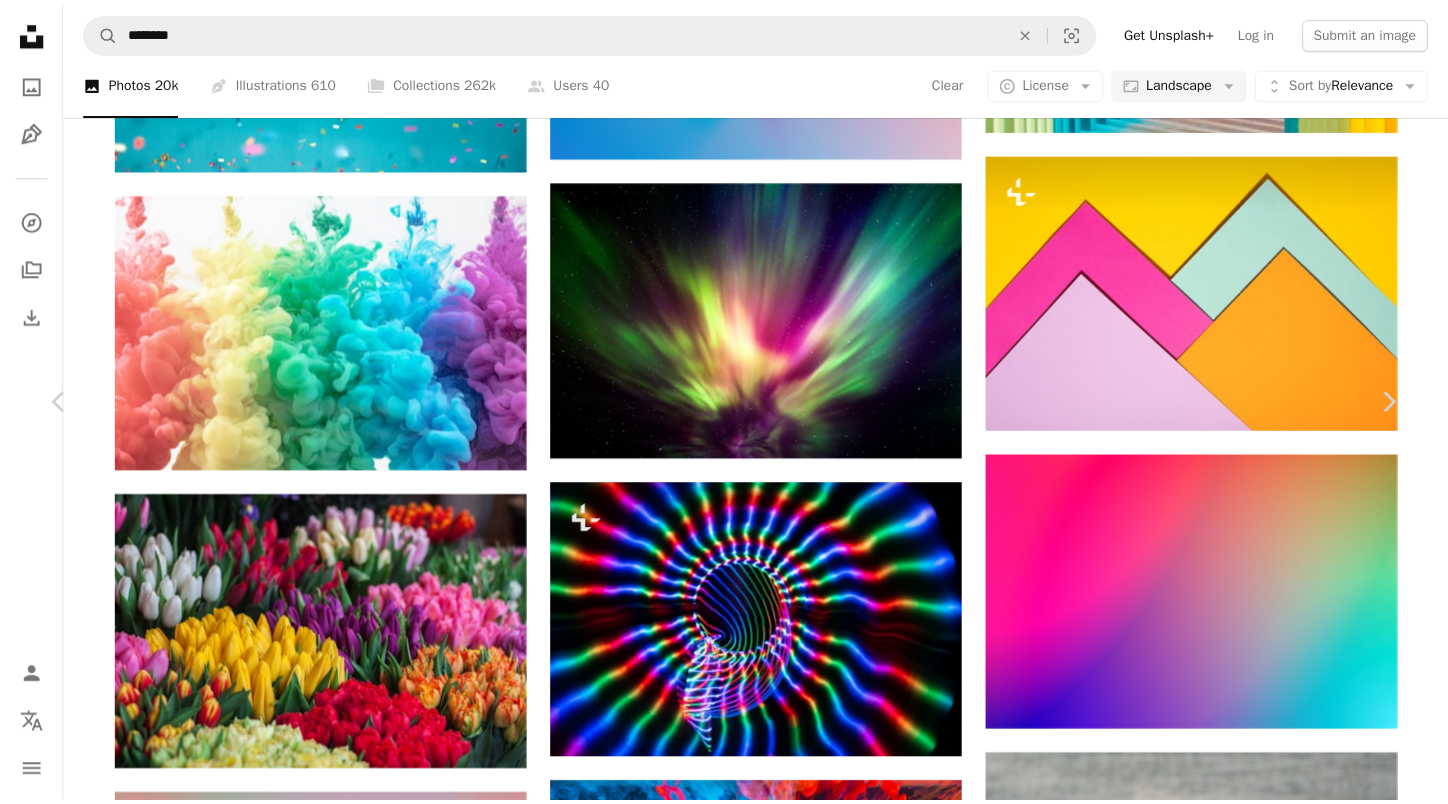 scroll, scrollTop: 6393, scrollLeft: 0, axis: vertical 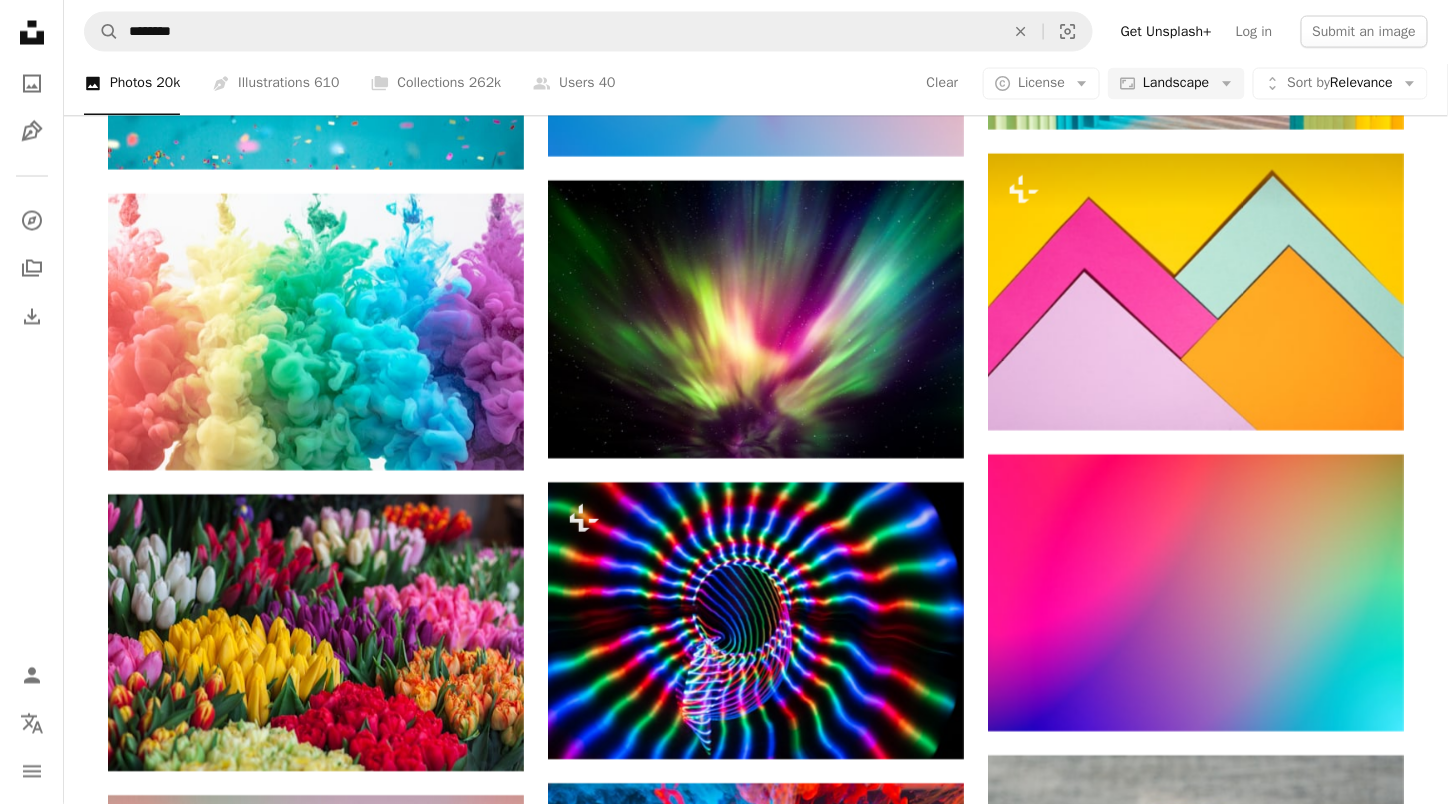 click on "Load more" at bounding box center (756, 3800) 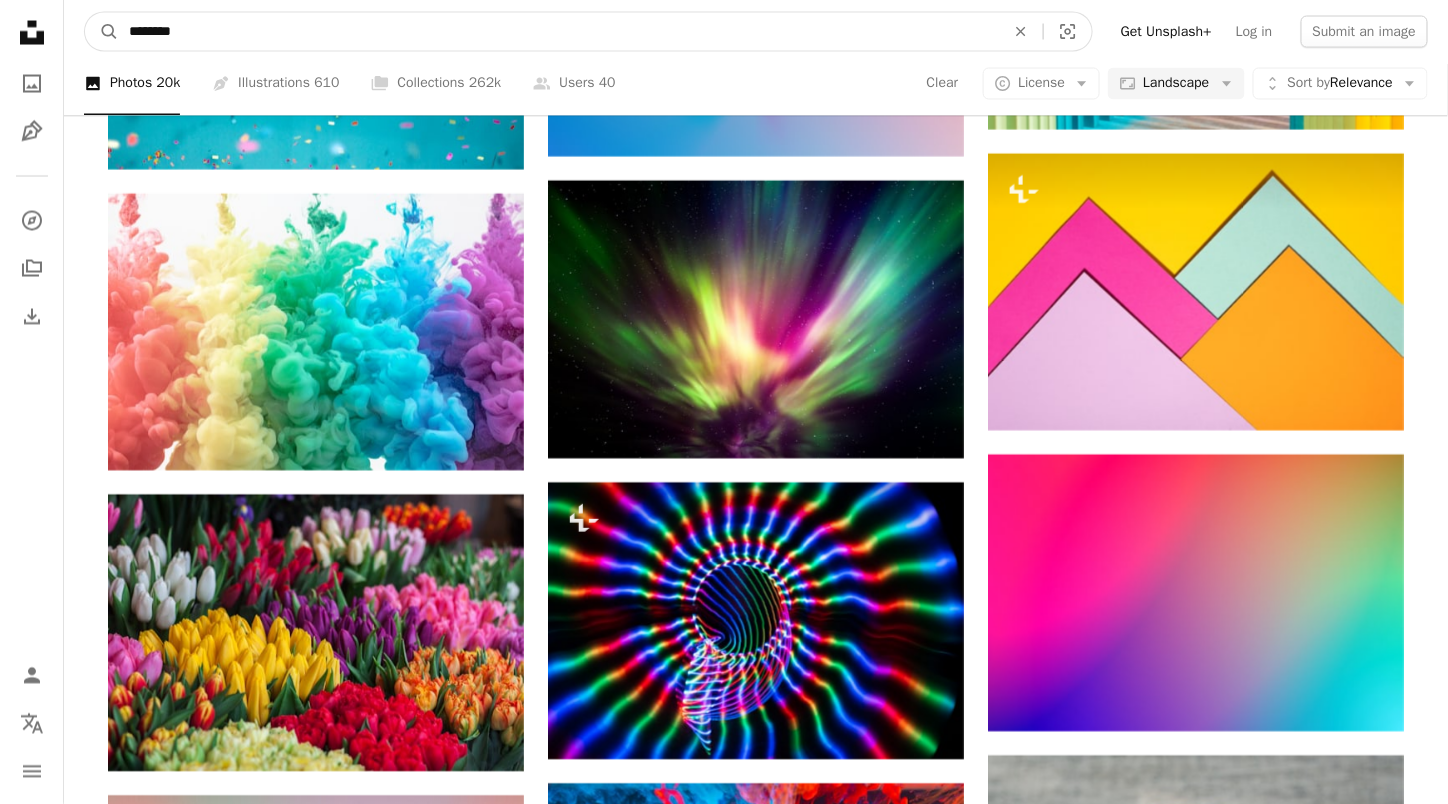 click on "********" at bounding box center (559, 32) 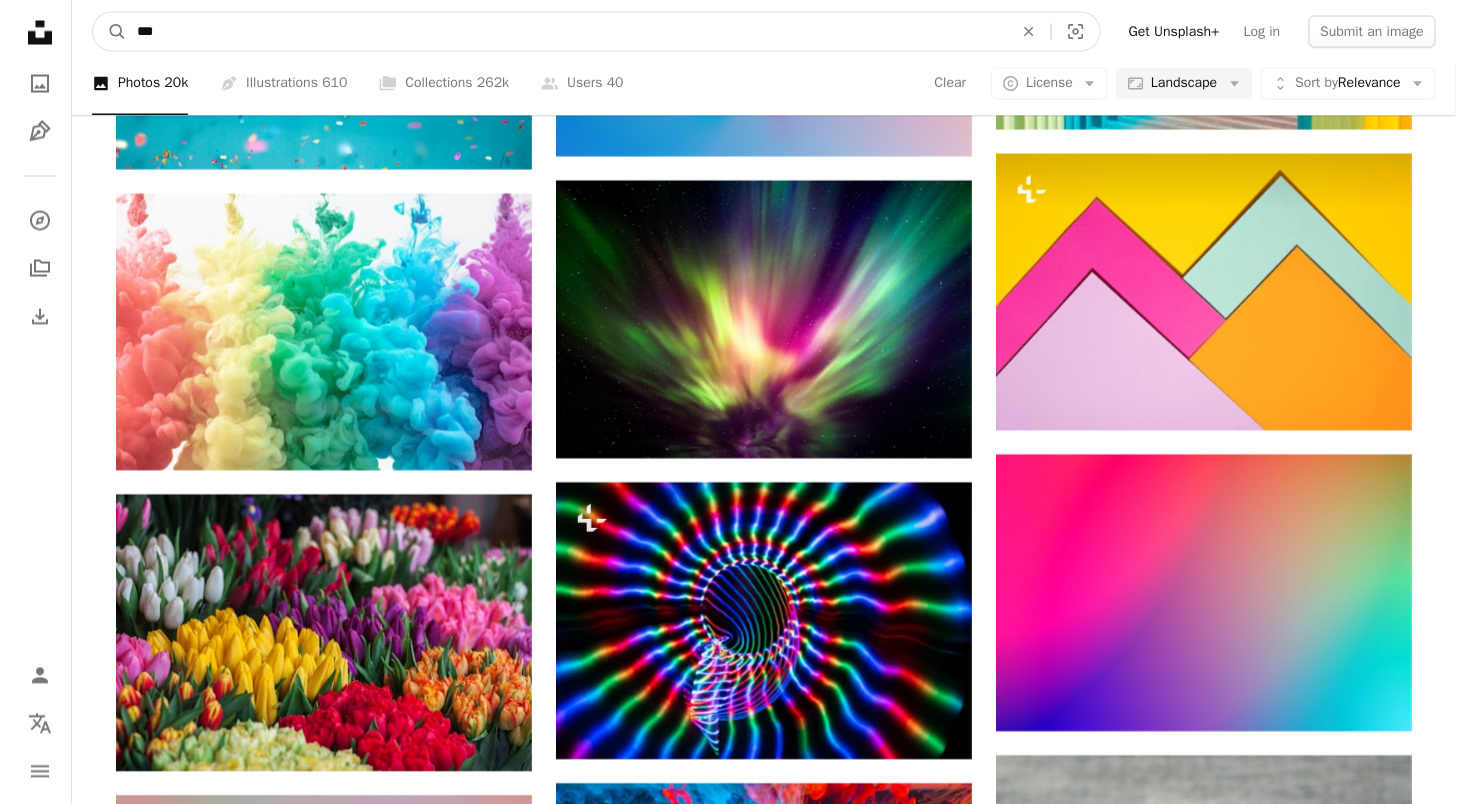 scroll, scrollTop: 18165, scrollLeft: 0, axis: vertical 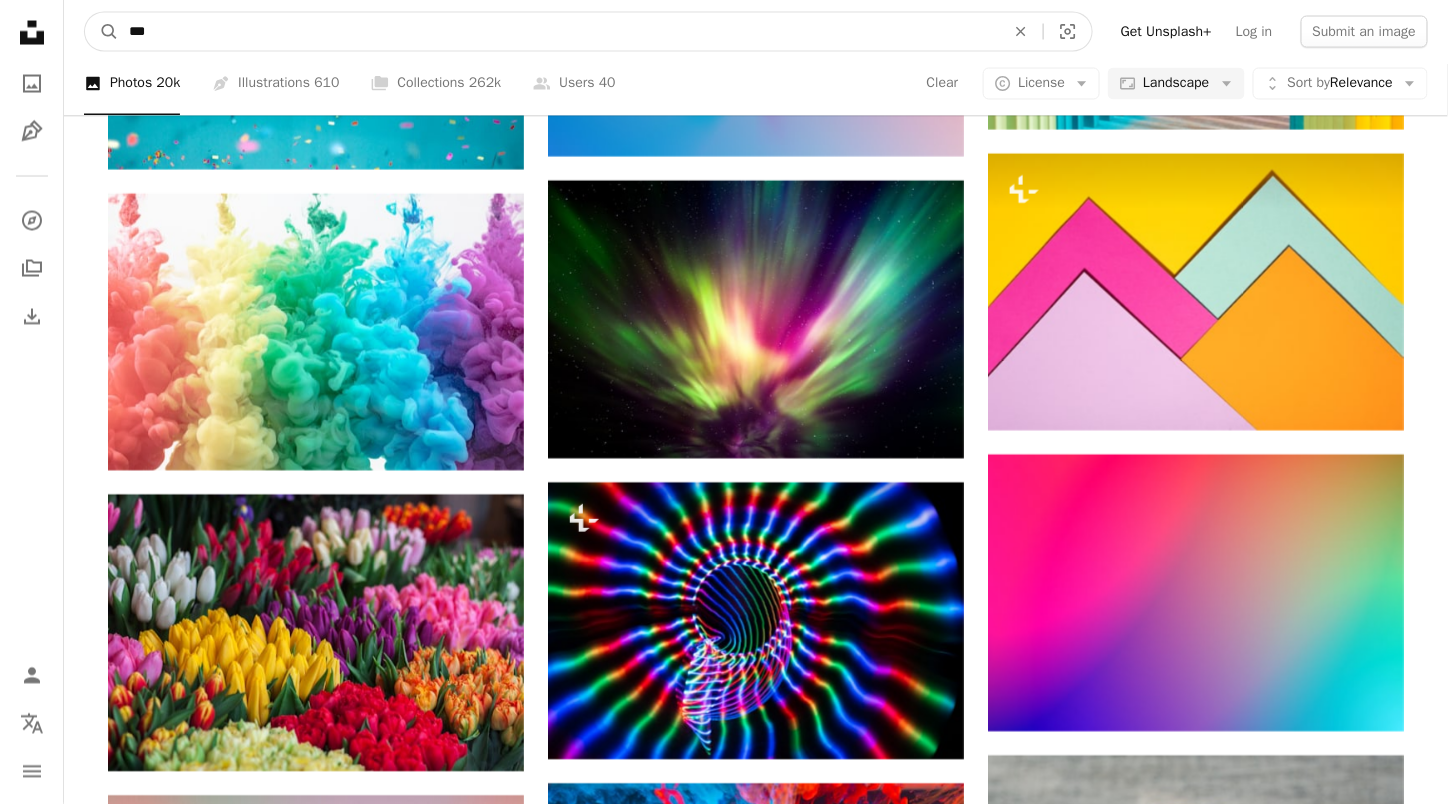 type on "***" 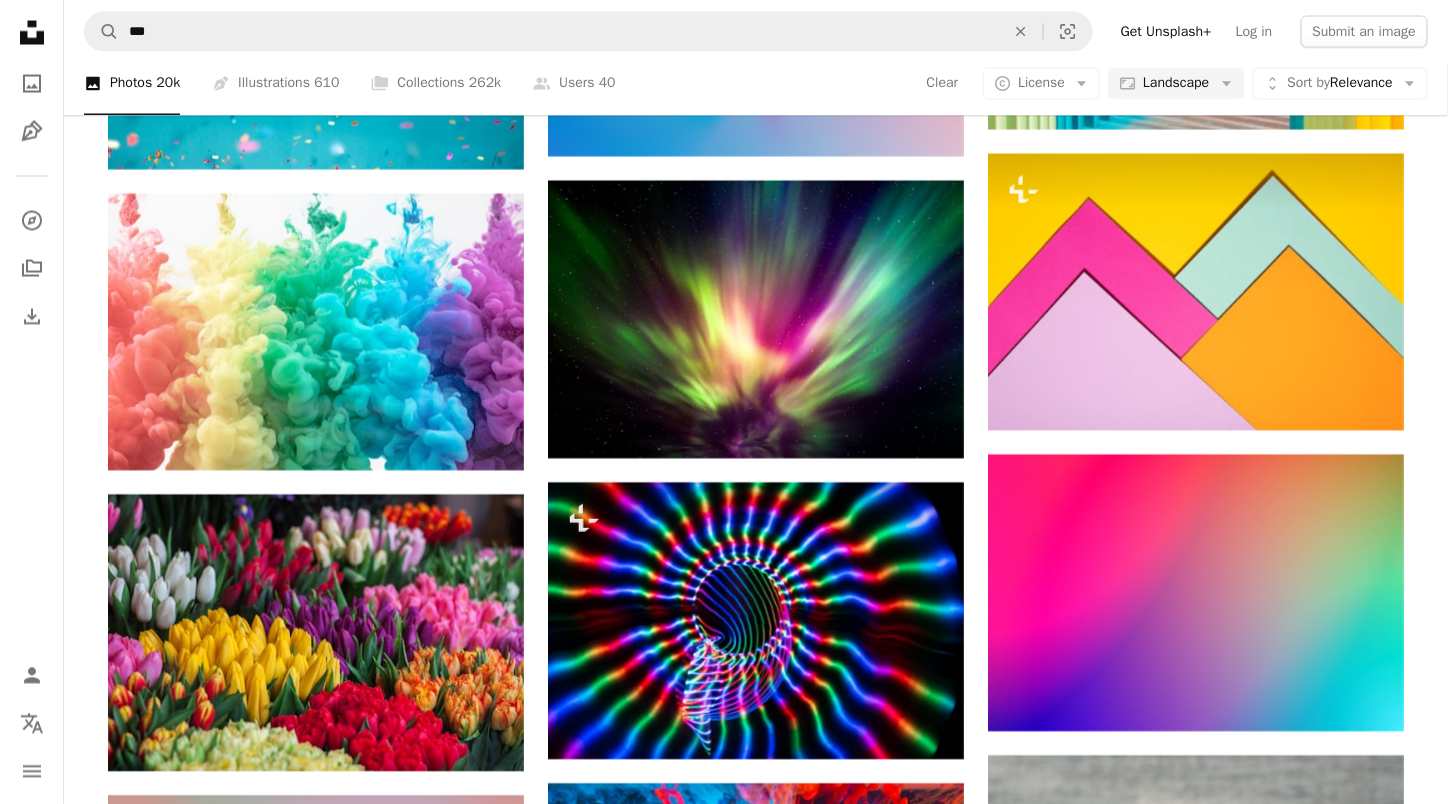 click at bounding box center [756, 17373] 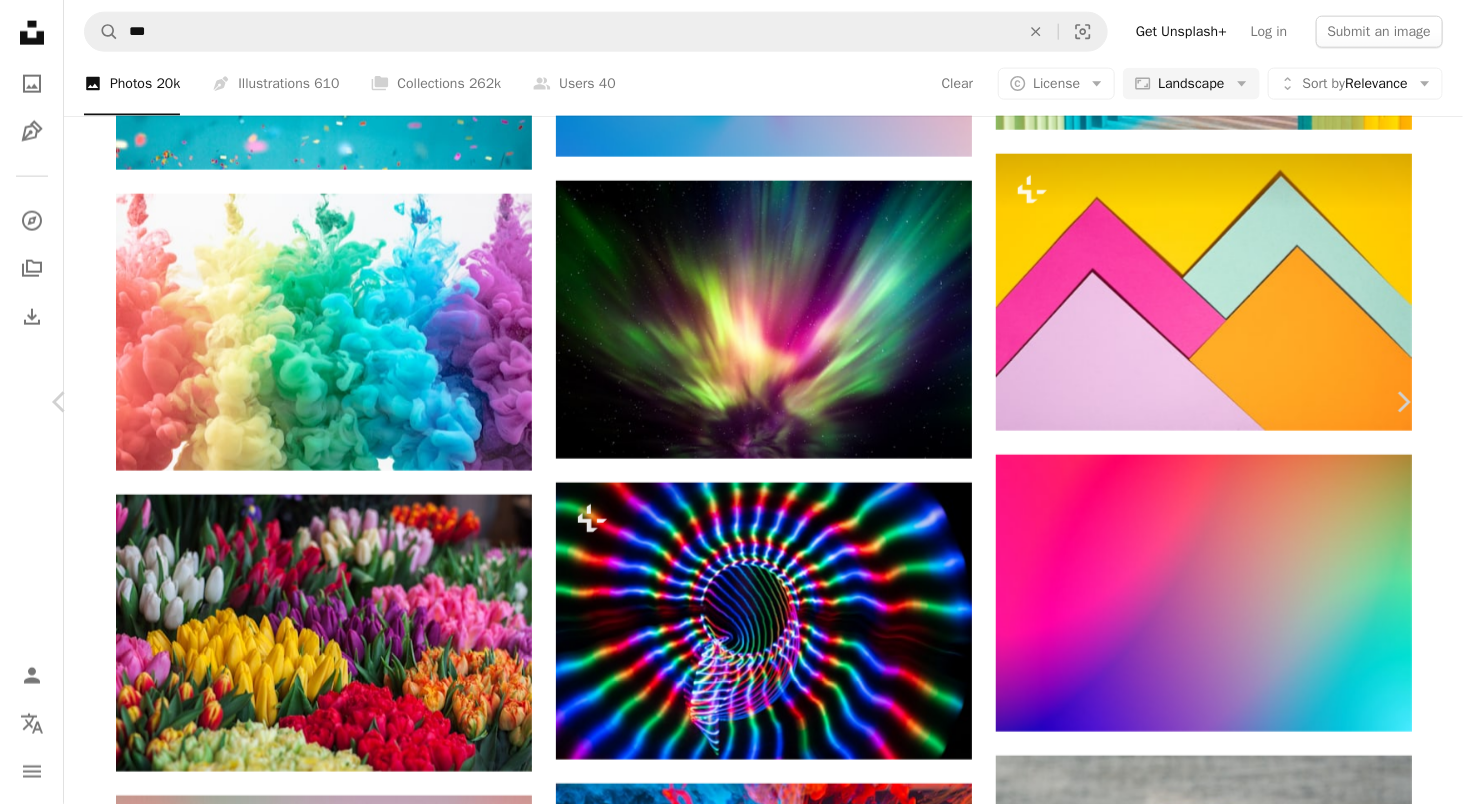 scroll, scrollTop: 6473, scrollLeft: 0, axis: vertical 